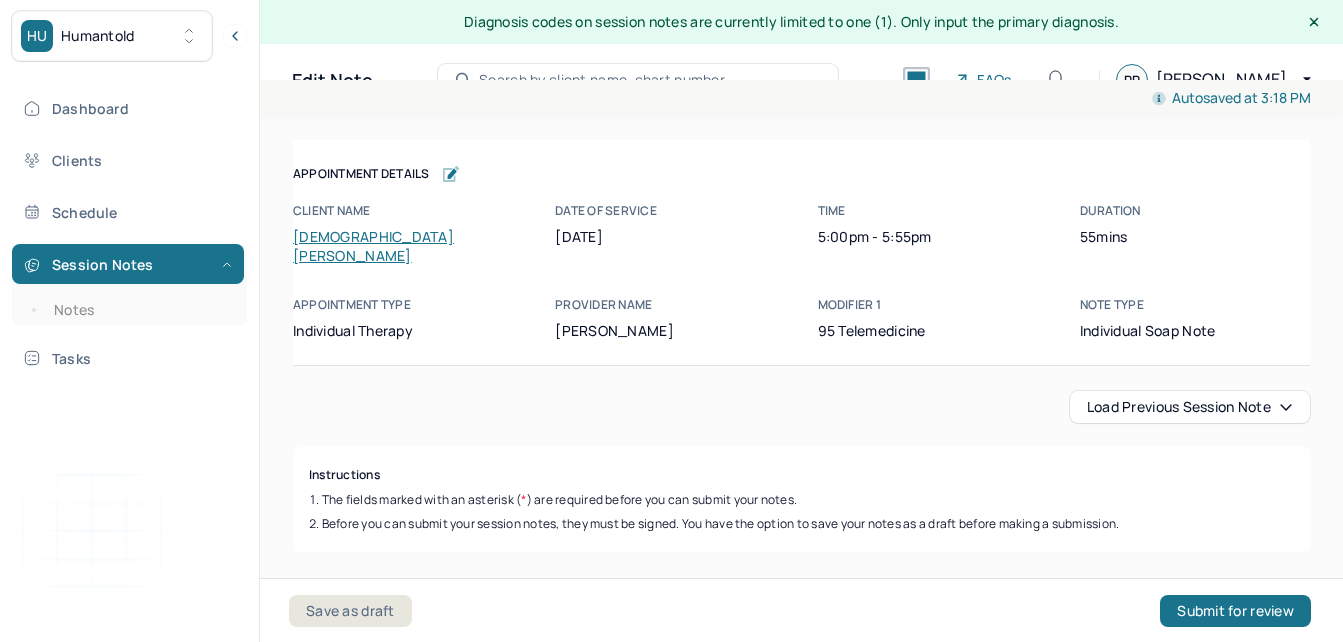 scroll, scrollTop: 0, scrollLeft: 0, axis: both 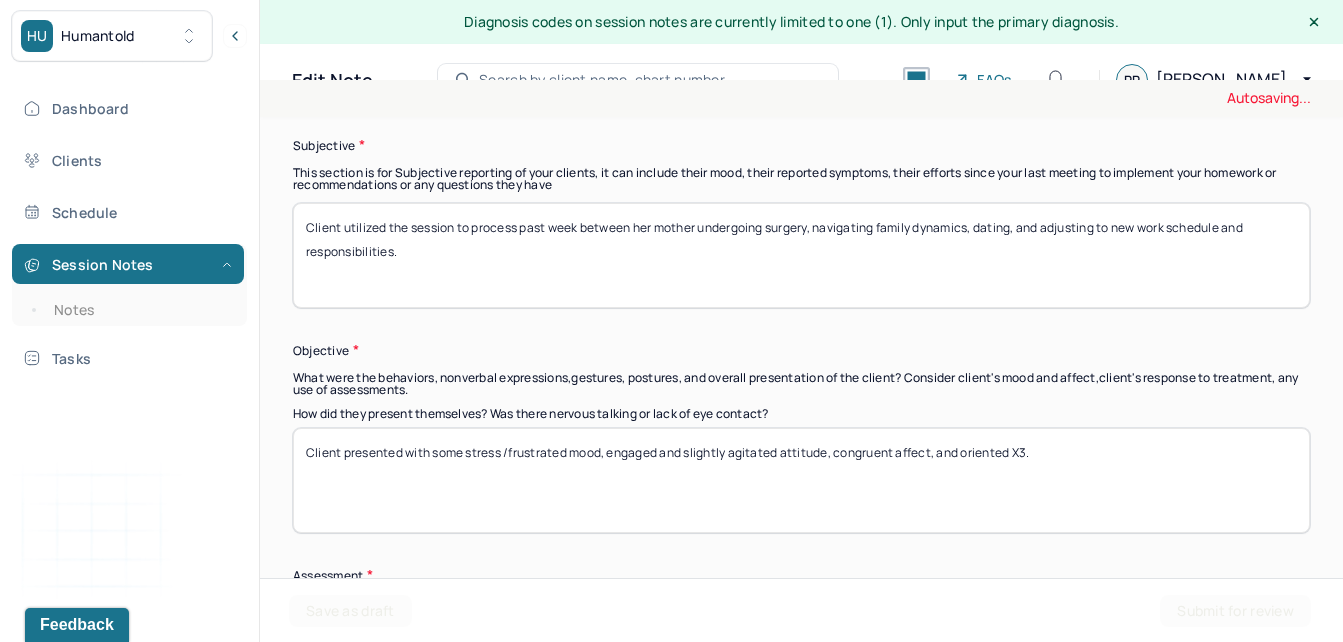 type on "Client utilized the session to process past week between her mother undergoing surgery, navigating family dynamics, dating, and adjusting to new work schedule and responsibilities." 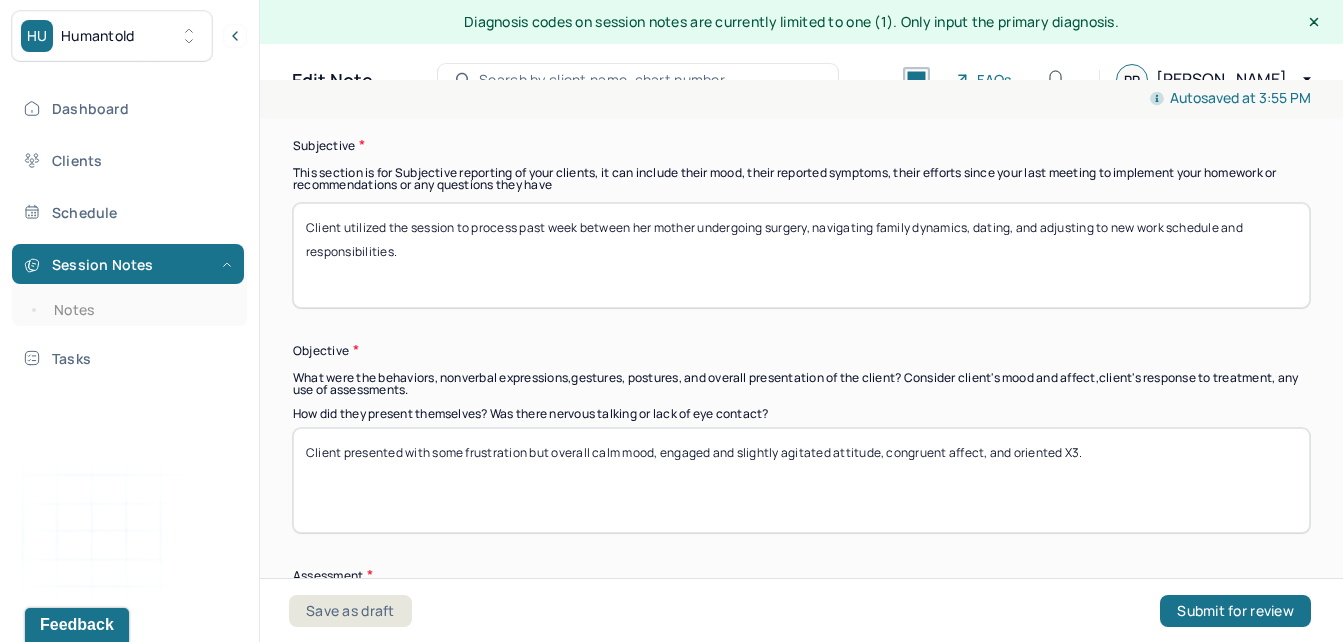 click on "Client presented with some frustratio but overall calm mood, engaged and slightly agitated attitude, congruent affect, and oriented X3." at bounding box center (801, 480) 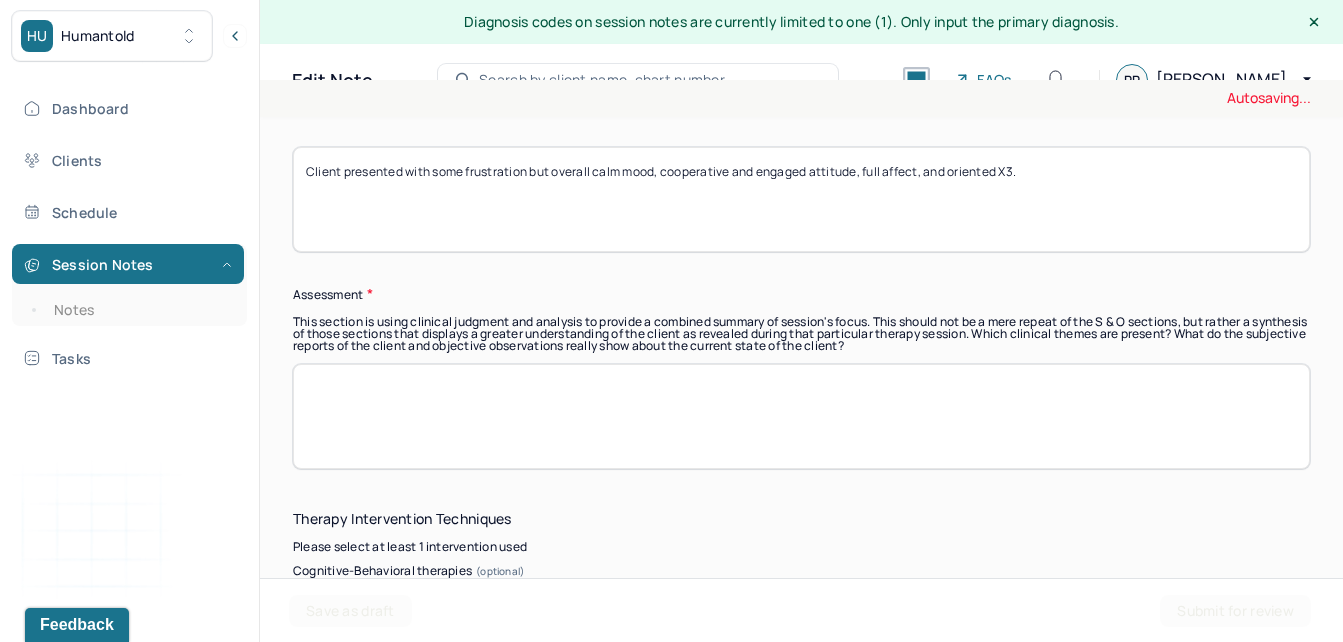 scroll, scrollTop: 1890, scrollLeft: 0, axis: vertical 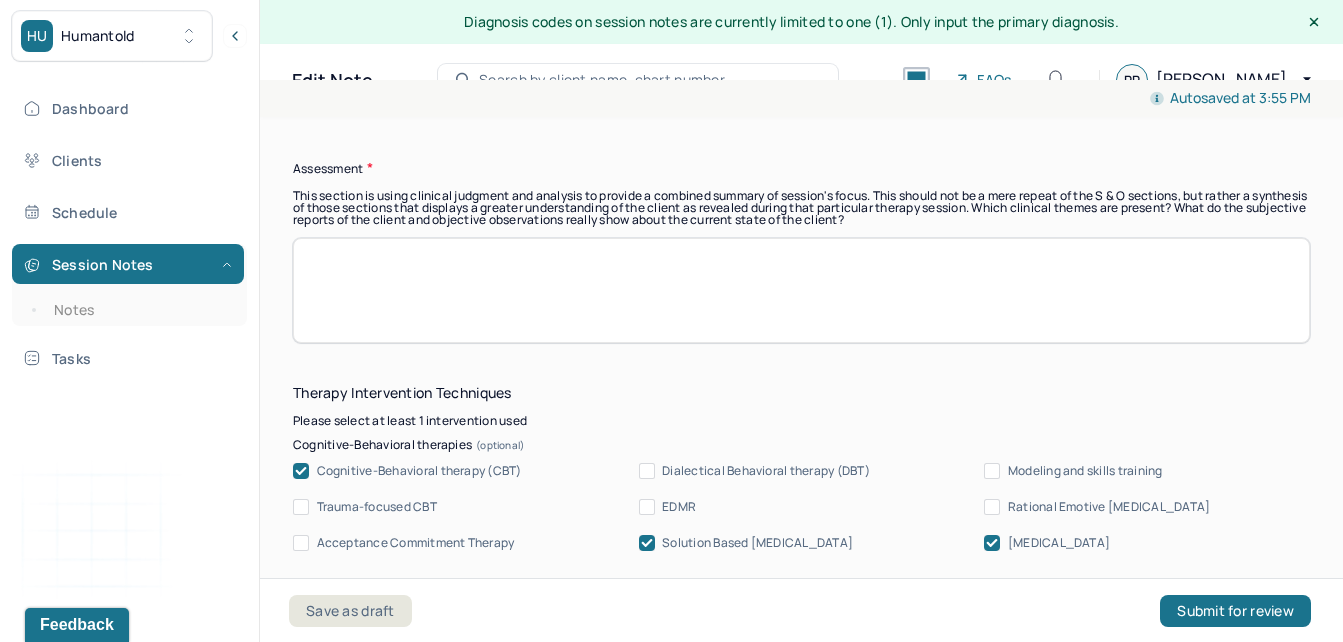 type on "Client presented with some frustration but overall calm mood, cooperative and engaged attitude, full affect, and oriented X3." 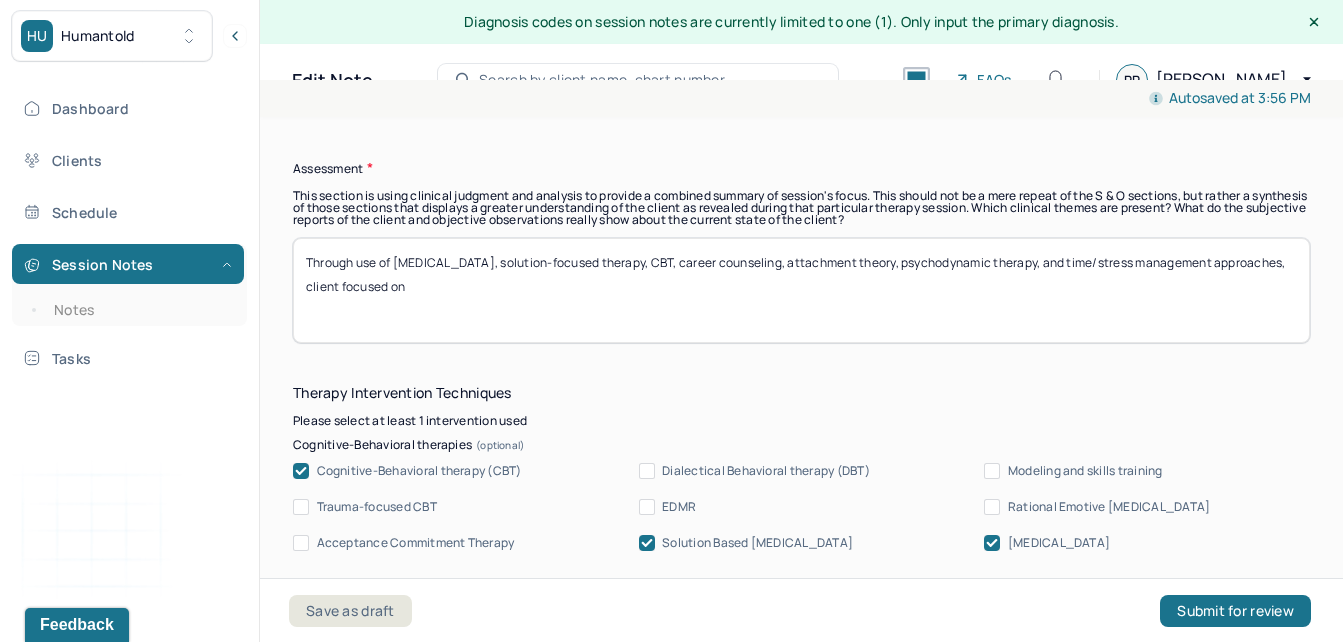 click on "Through use of person-centered therapy, solution-focused therapy, CBT, career counseling, attachment theory, psychdynamic therapy, and time/stress management approaches, client focused on" at bounding box center (801, 290) 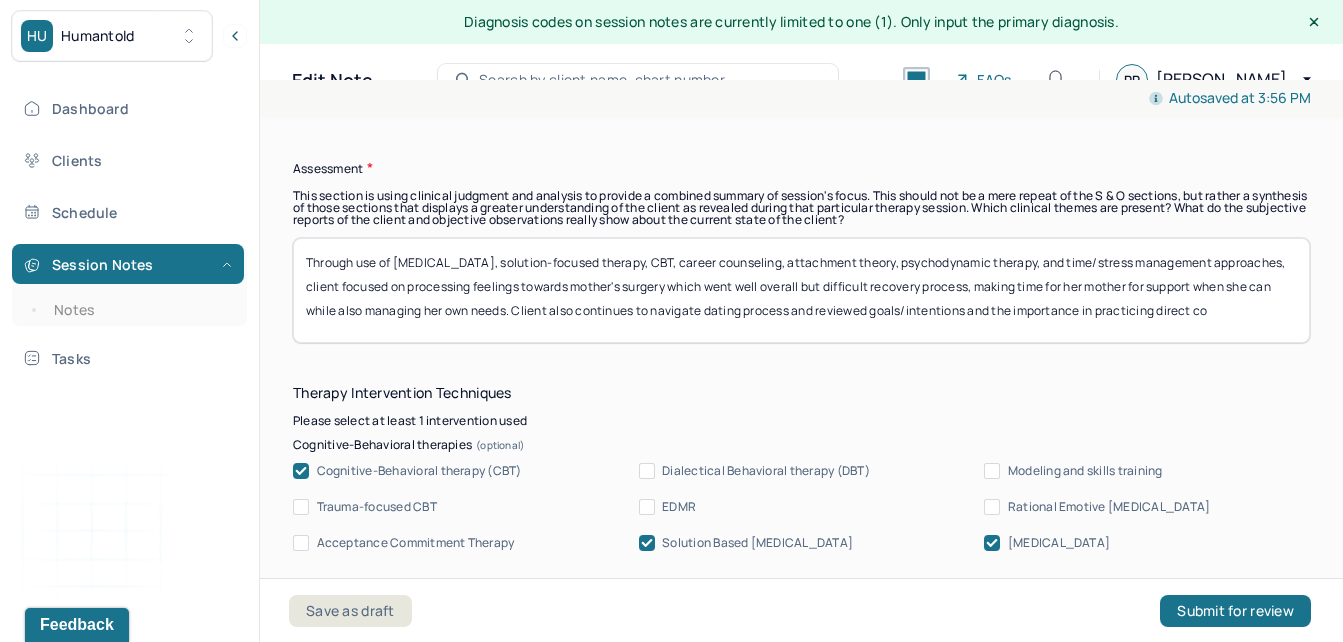 scroll, scrollTop: 1, scrollLeft: 0, axis: vertical 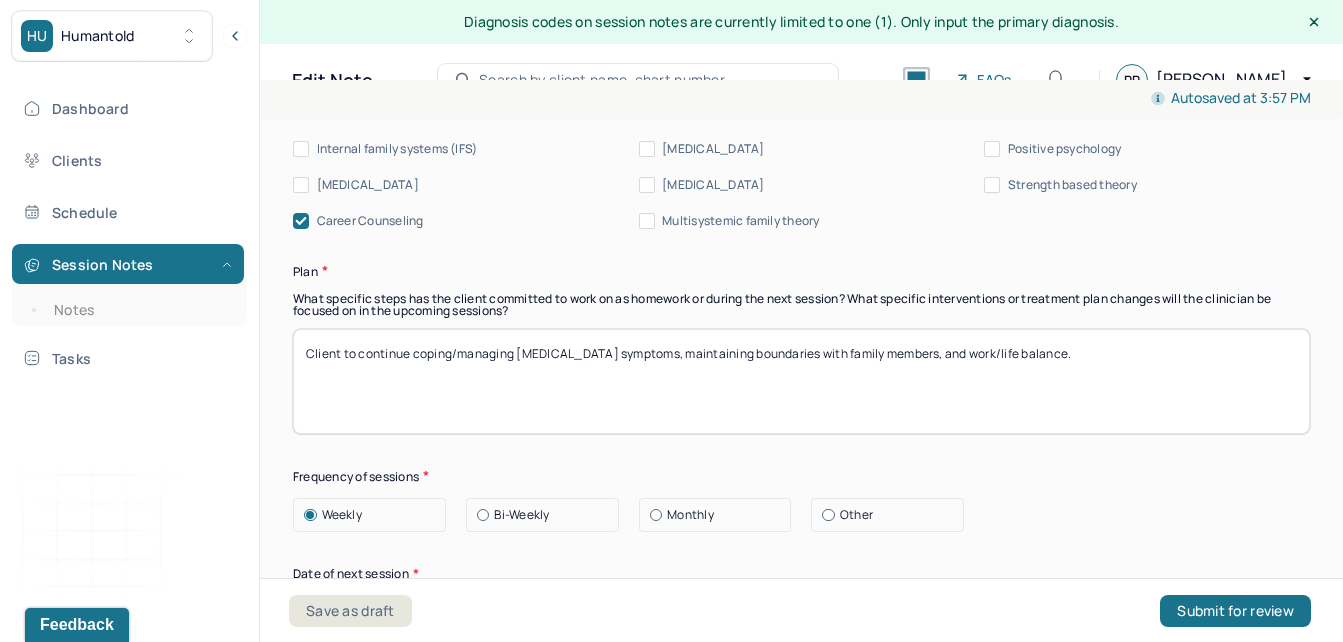 type on "Through use of person-centered therapy, solution-focused therapy, CBT, career counseling, attachment theory, psychodynamic therapy, and time/stress management approaches, client focused on processing feelings towards mother's surgery which went well overall but difficult recovery process, making time for her mother for support when she can while also managing her own needs. Client also continues to navigate dating process and reviewed goals/intentions and the importance in practicing direct communication with others." 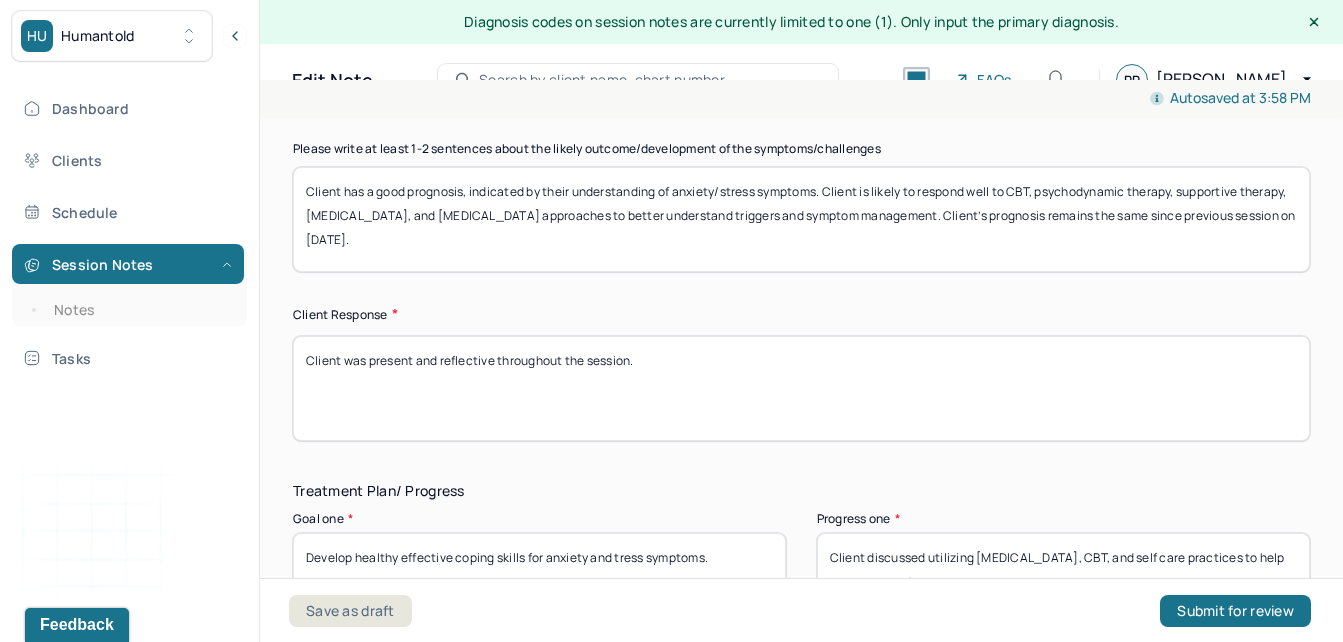 scroll, scrollTop: 3082, scrollLeft: 0, axis: vertical 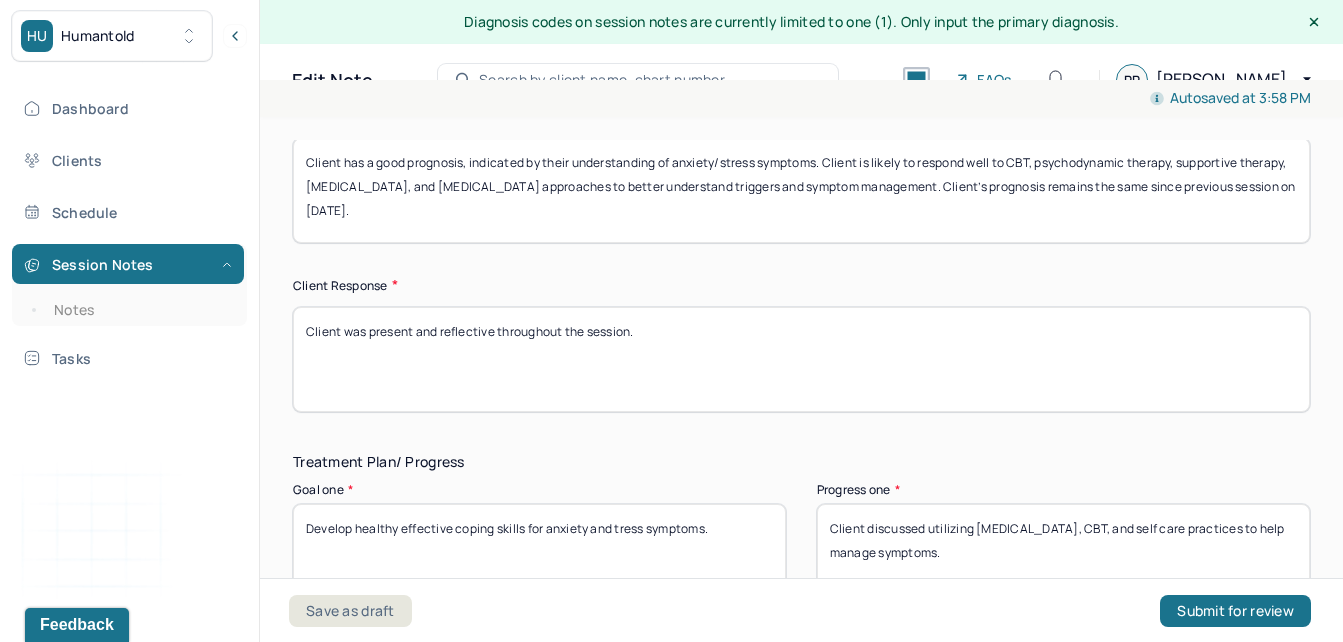 type on "Client to continue coping/managing stress and anxiety symptoms, practicing assertive communication, maintaining boundaries with family members, and work/life balance." 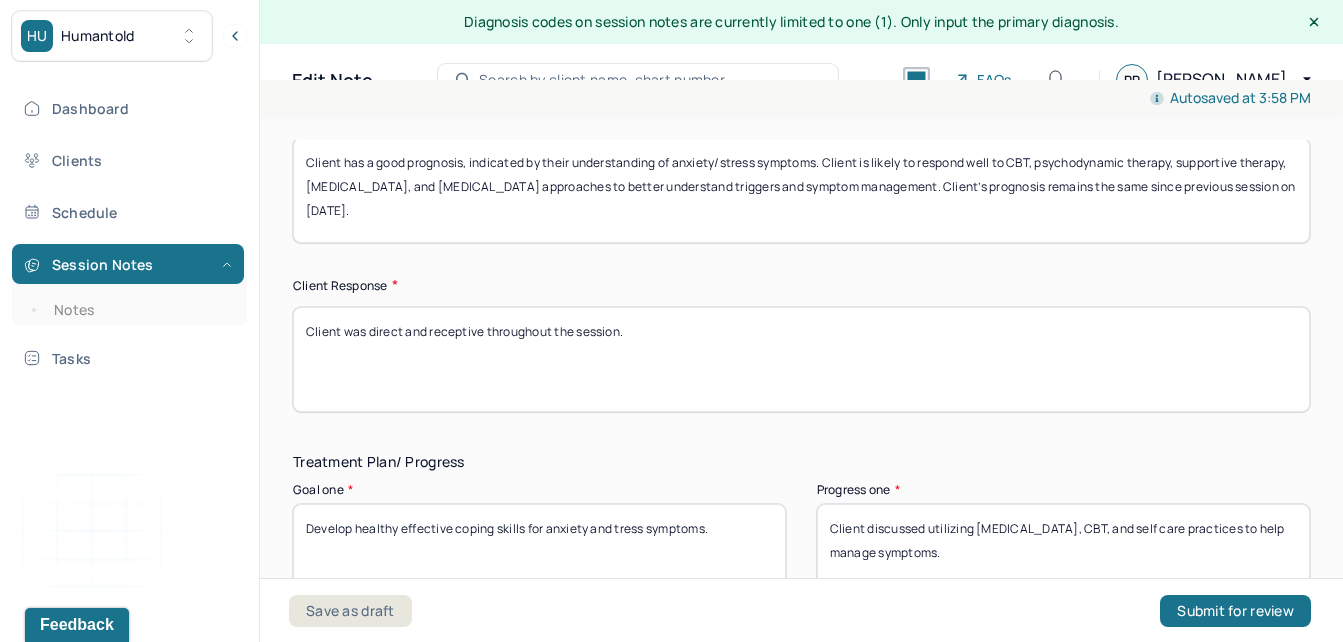 type on "Client was direct and receptive throughout the session." 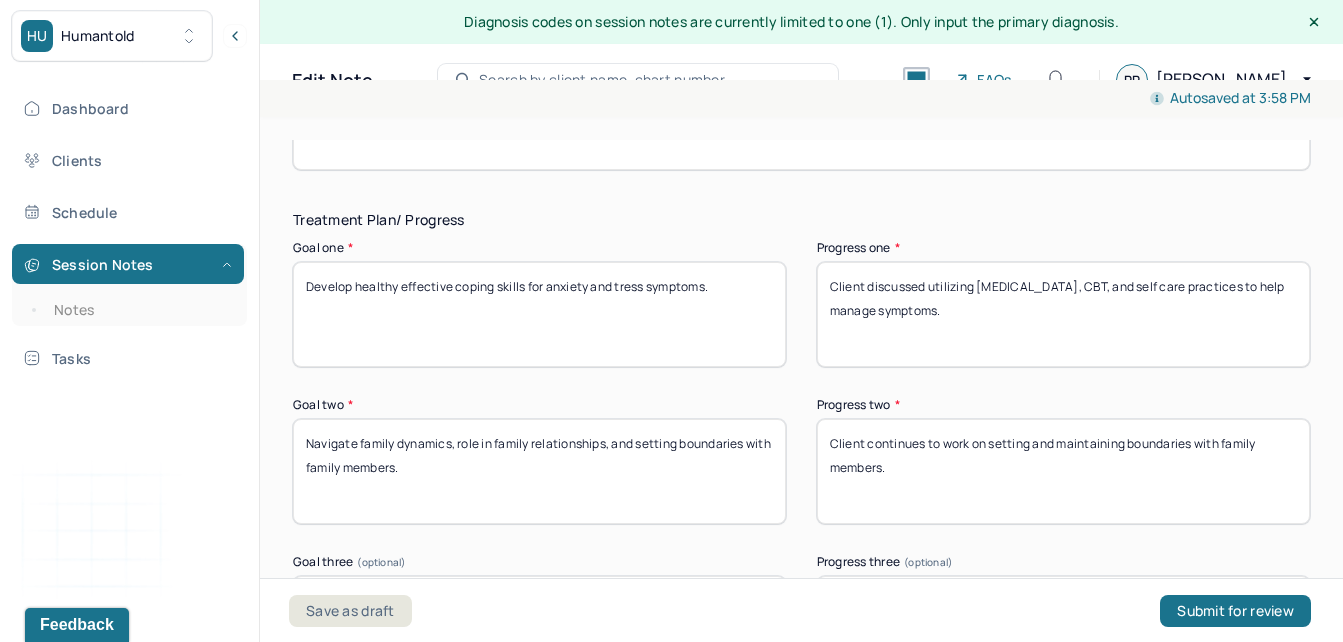 scroll, scrollTop: 3411, scrollLeft: 0, axis: vertical 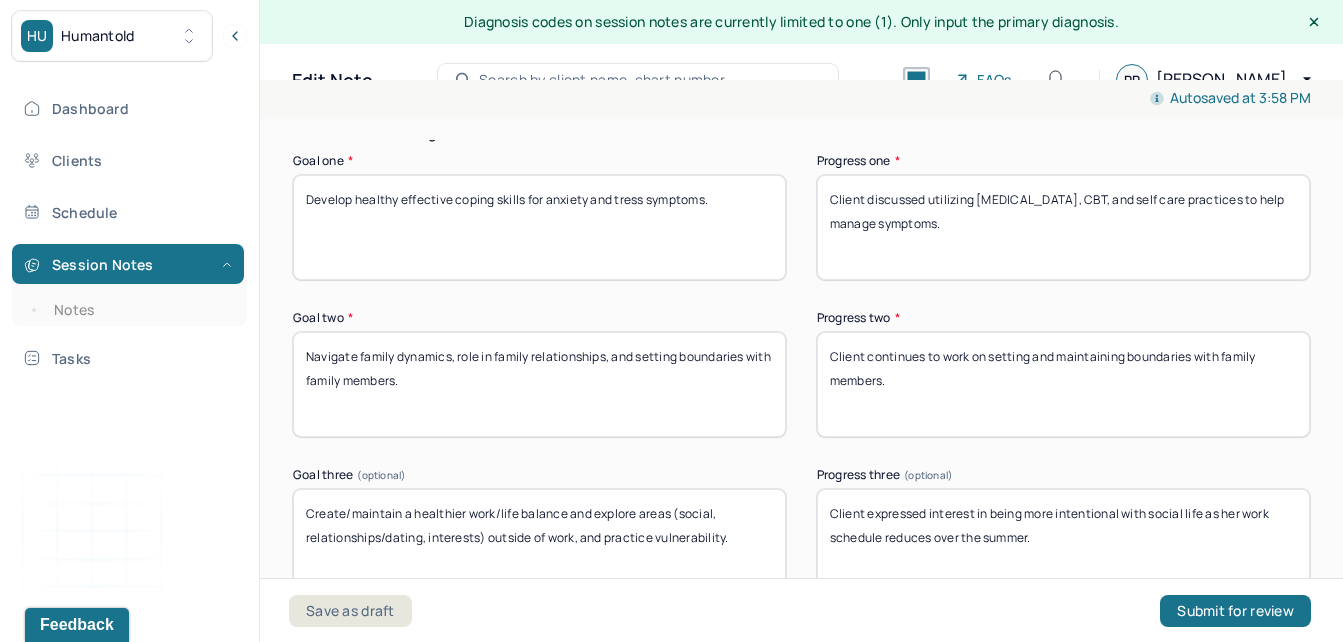 click on "Client continues to work on setting and maintaining boundaries with family members." at bounding box center (1063, 384) 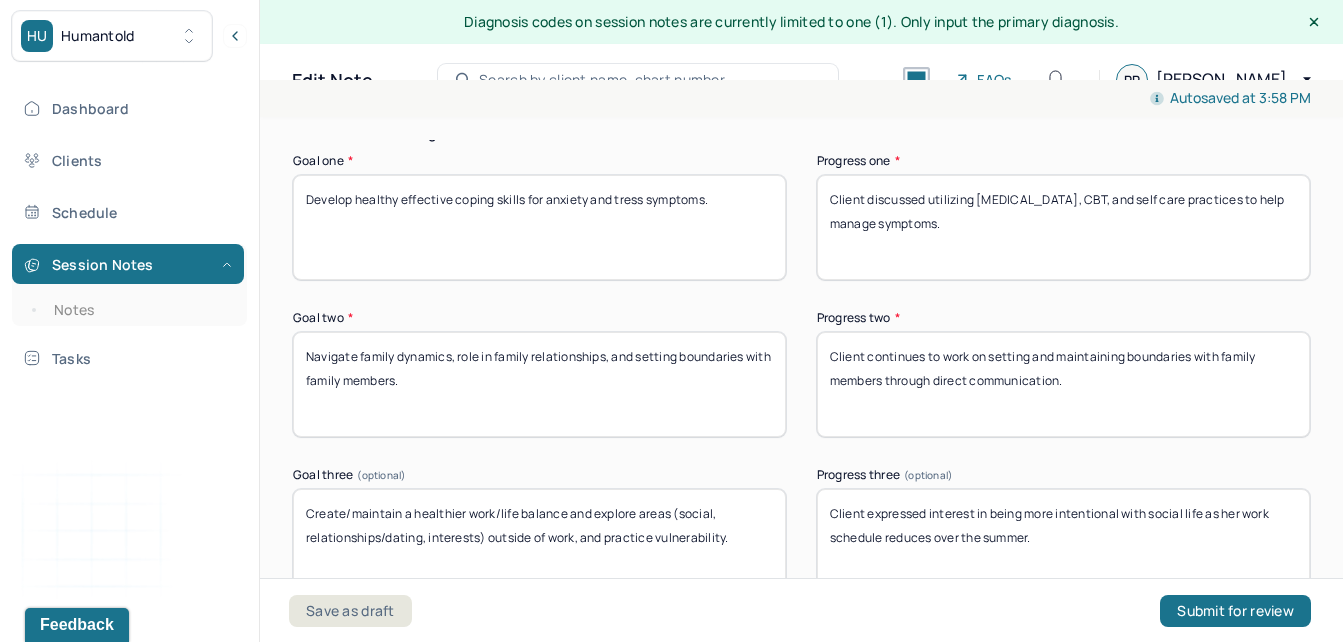 type on "Client continues to work on setting and maintaining boundaries with family members through direct communication." 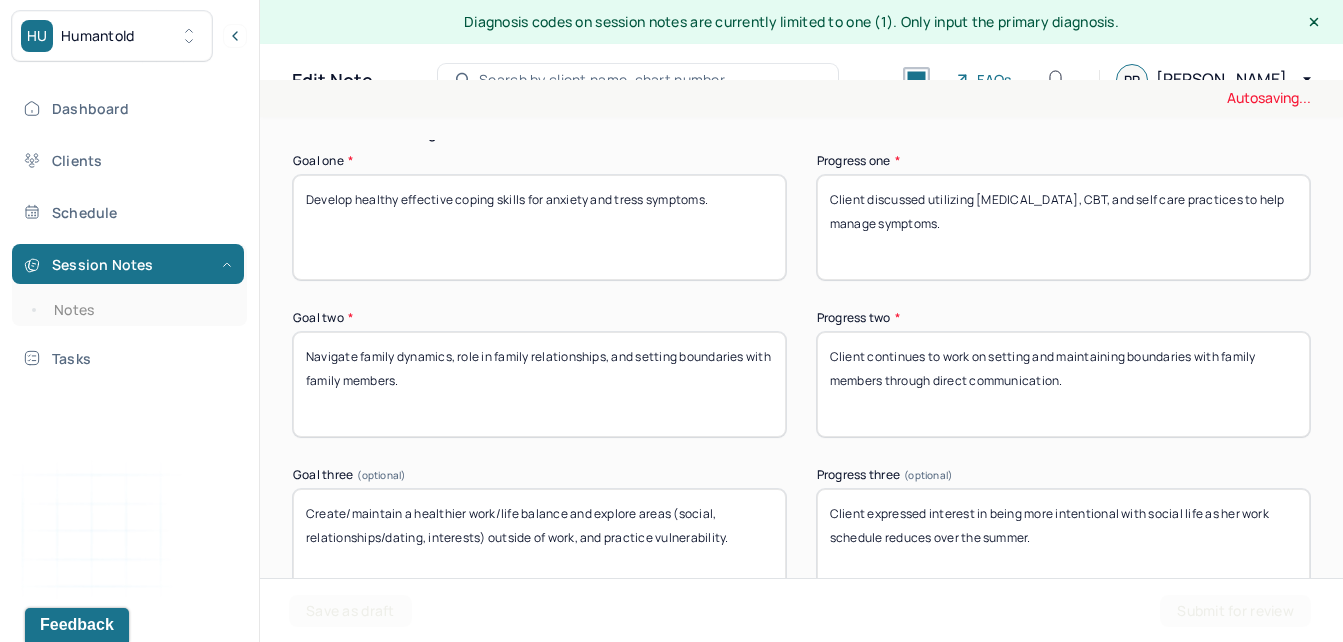drag, startPoint x: 1103, startPoint y: 517, endPoint x: 645, endPoint y: 492, distance: 458.6818 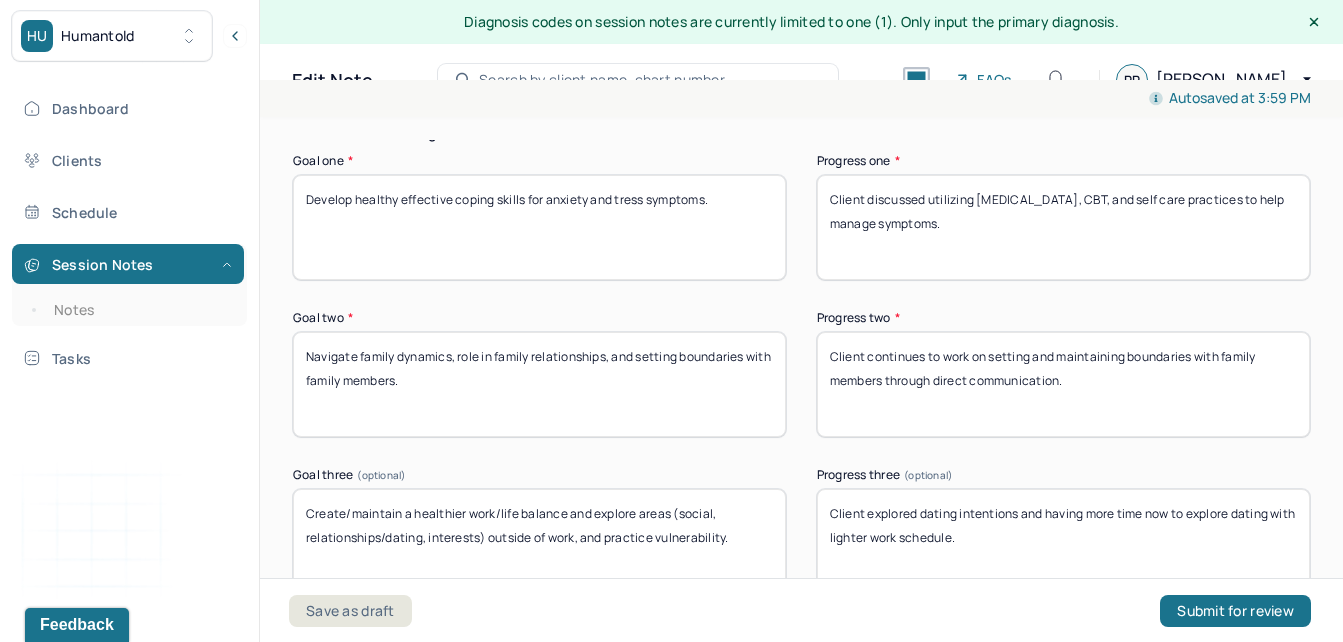 scroll, scrollTop: 4022, scrollLeft: 0, axis: vertical 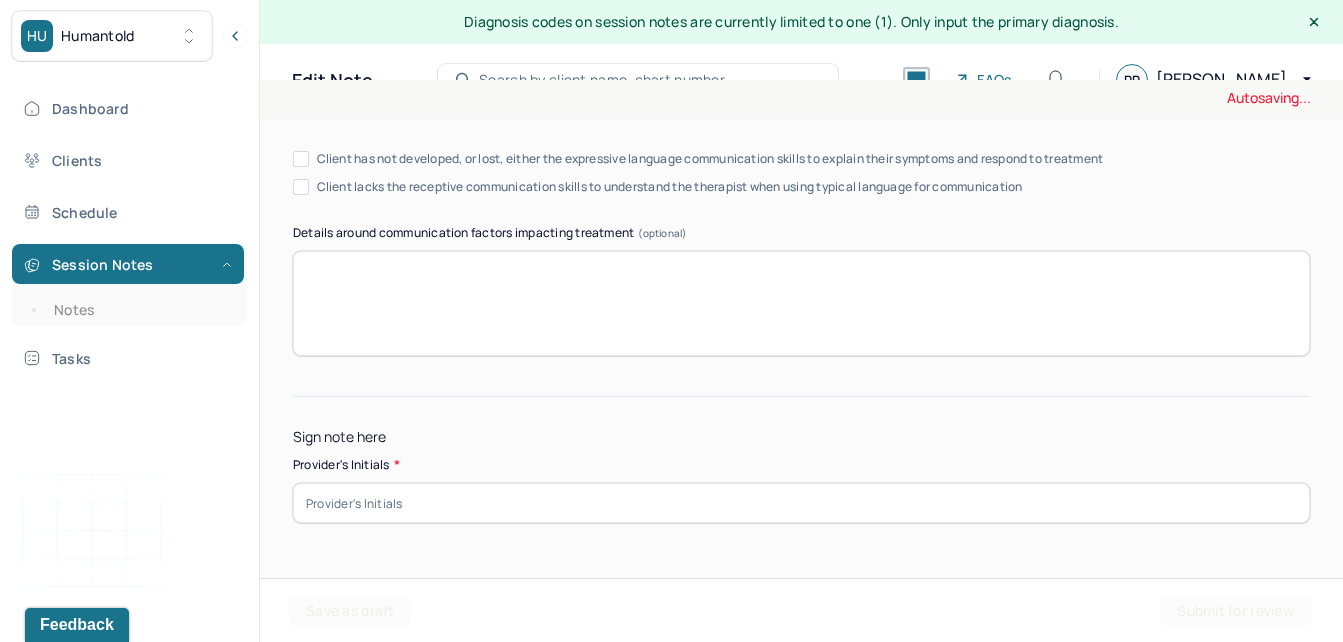 type on "Client explored dating intentions and having more time now to explore dating with lighter work schedule." 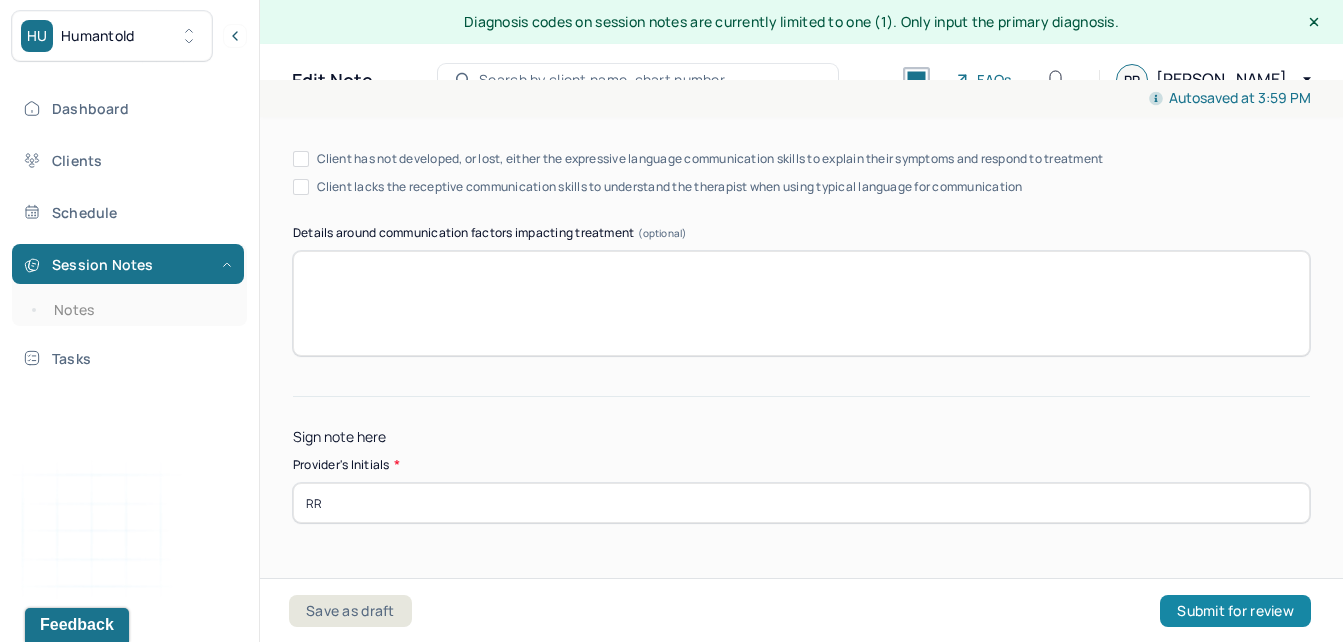 type on "RR" 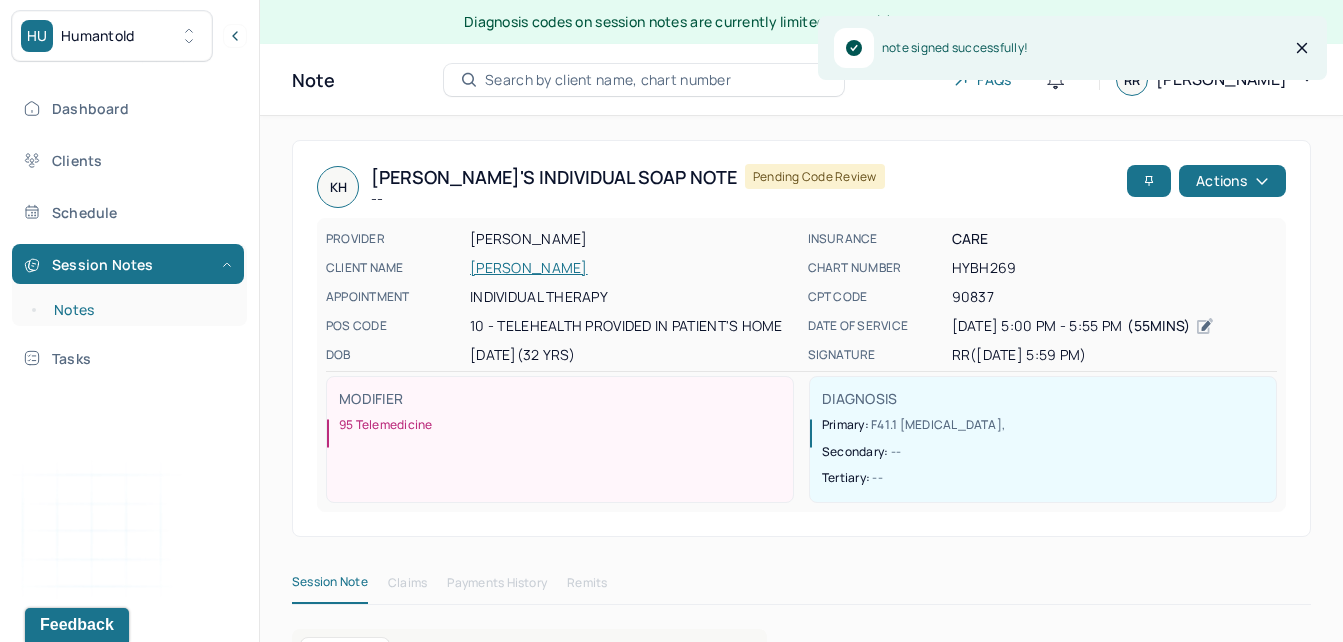 click on "Notes" at bounding box center [139, 310] 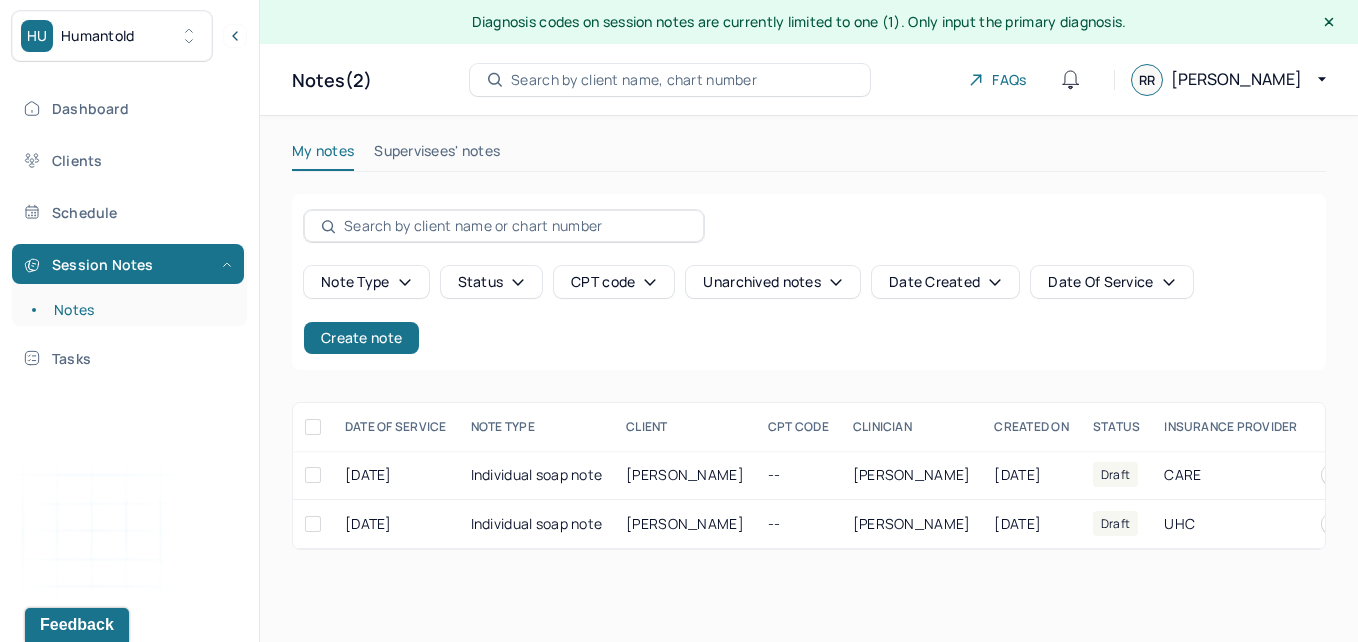 click on "Supervisees' notes" at bounding box center [437, 155] 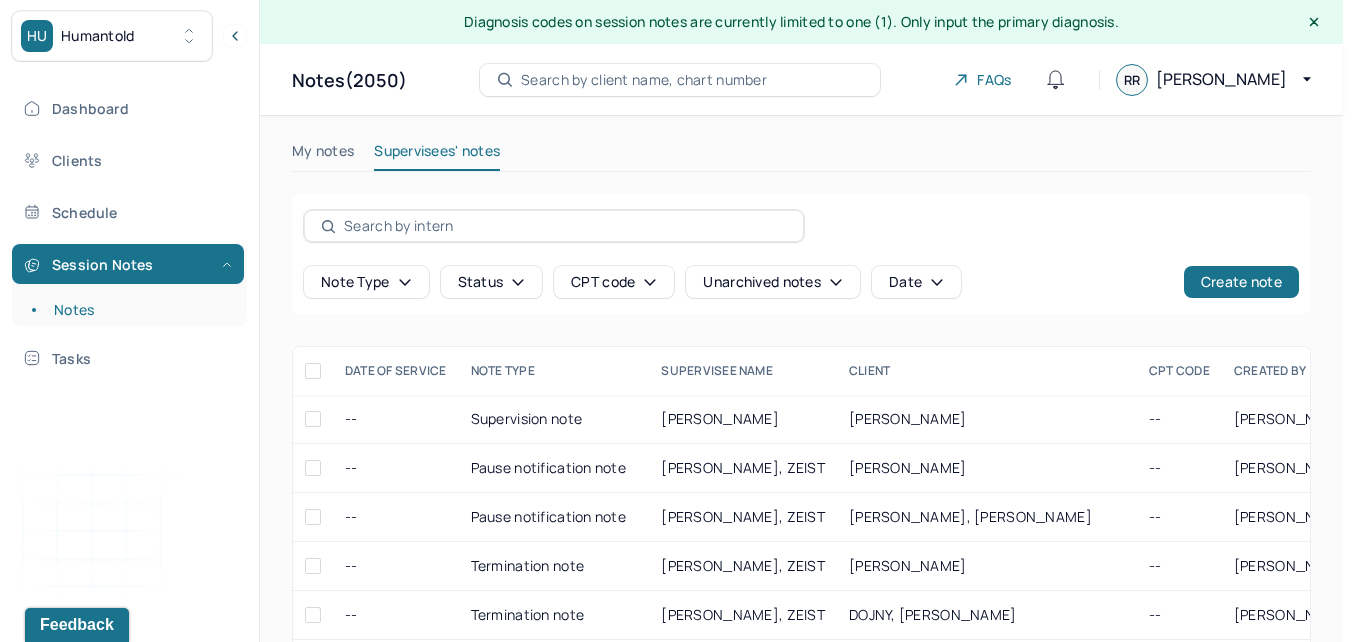 click on "Status" at bounding box center (492, 282) 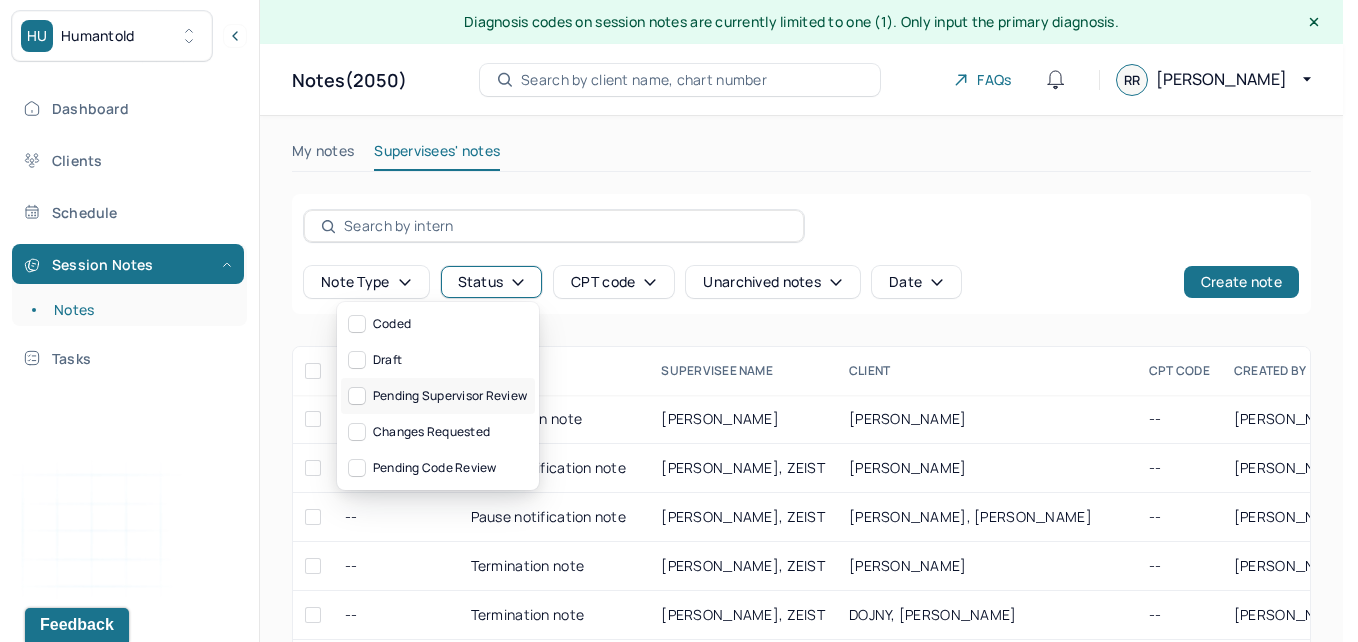 click on "Pending supervisor review" at bounding box center (438, 396) 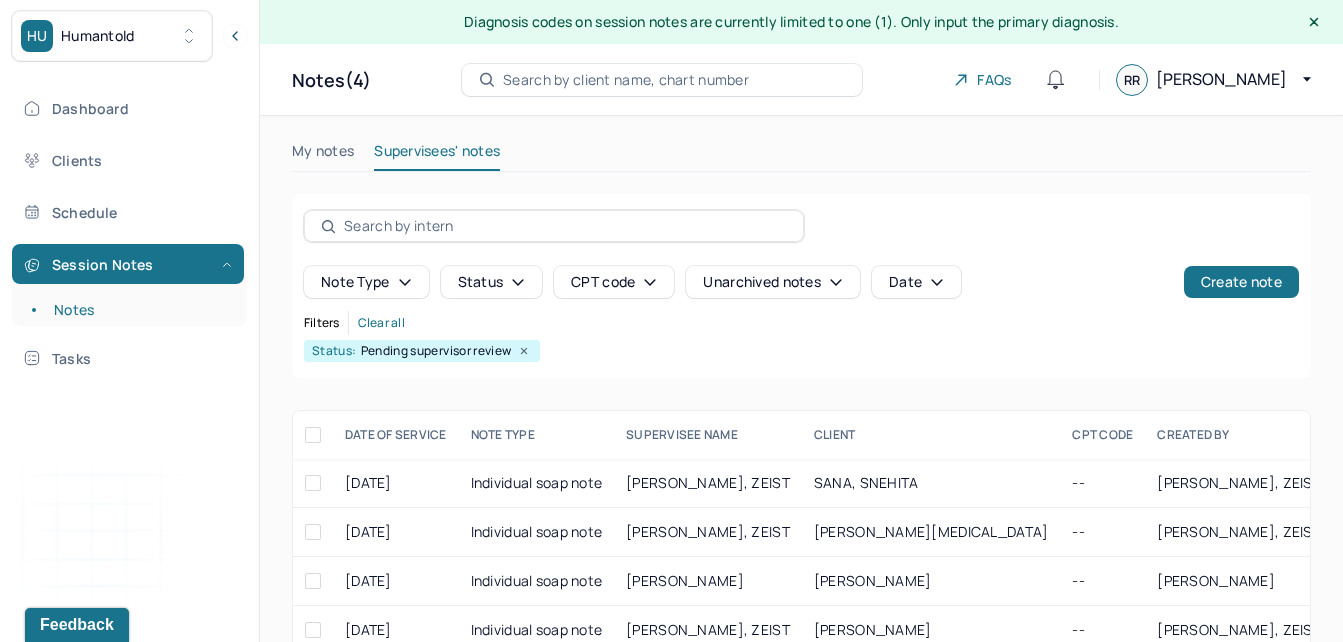 click on "Note type     Status     CPT code     Unarchived notes     Date     Create note" at bounding box center [801, 254] 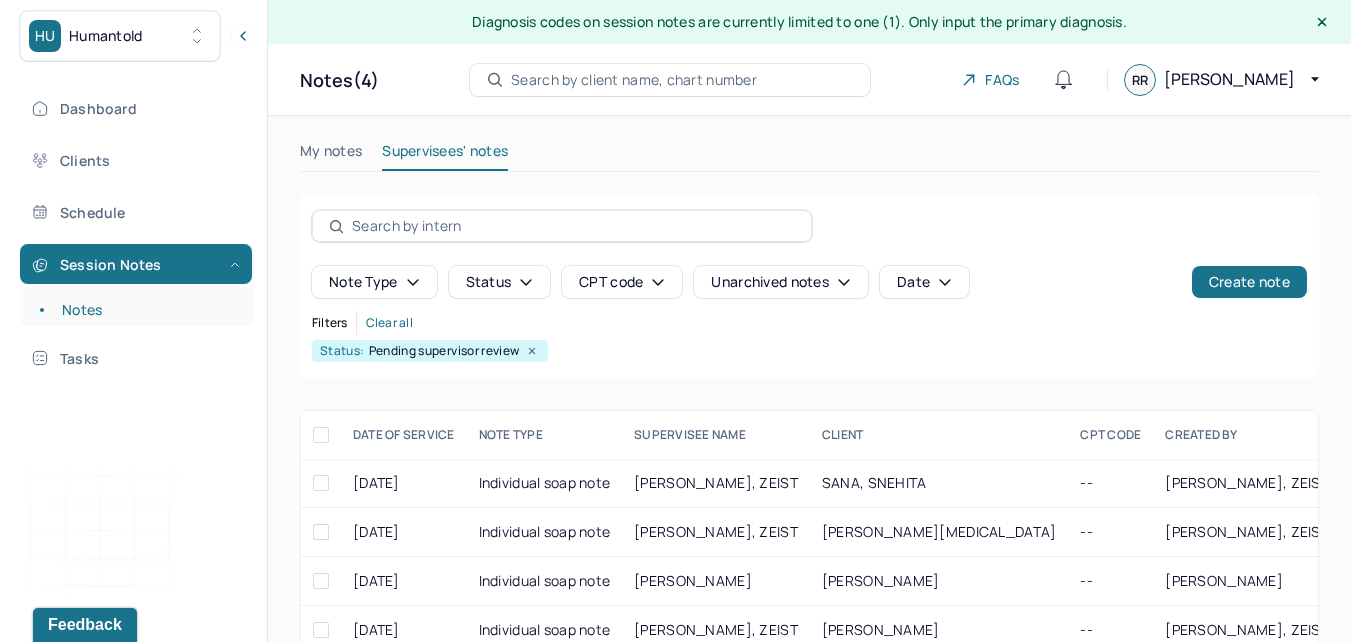 scroll, scrollTop: 53, scrollLeft: 0, axis: vertical 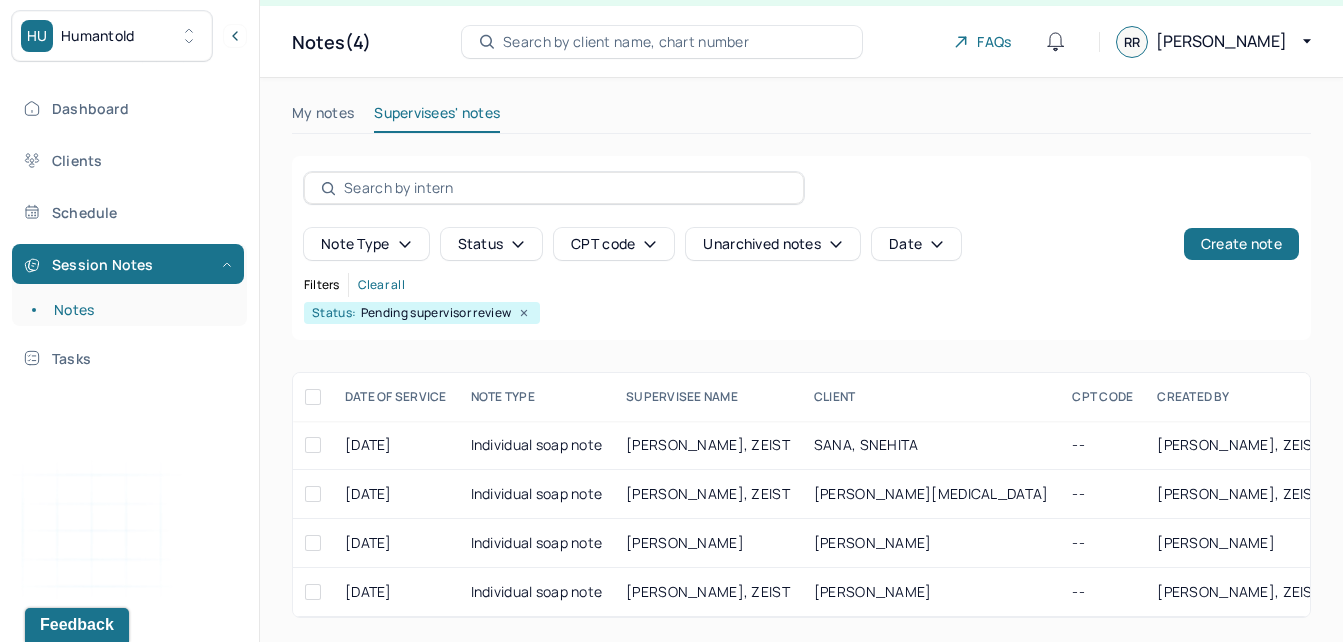 click at bounding box center (313, 397) 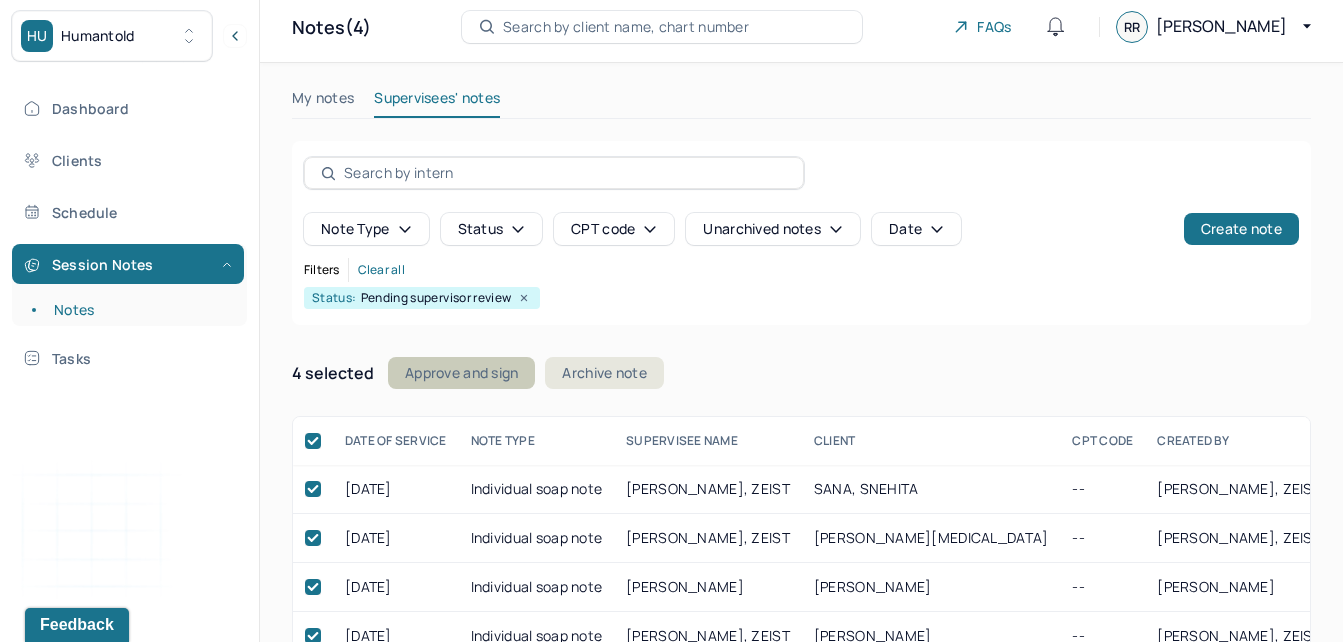 click on "Approve and sign" at bounding box center (461, 373) 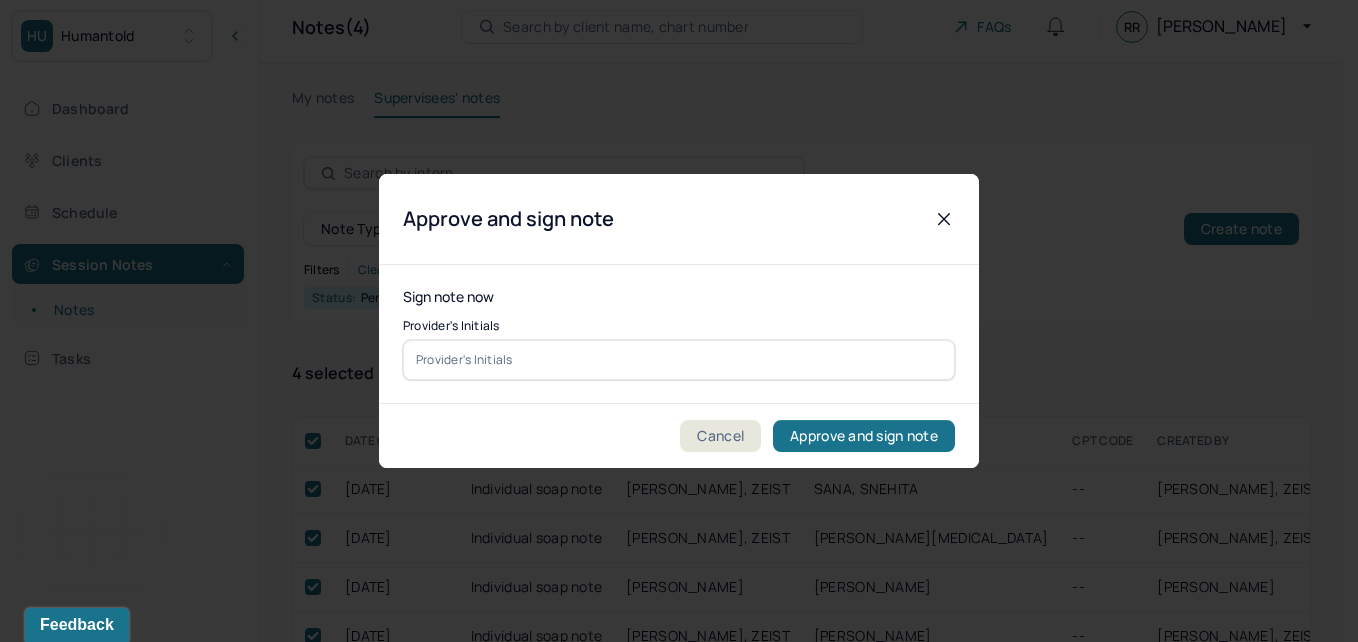 click at bounding box center [679, 360] 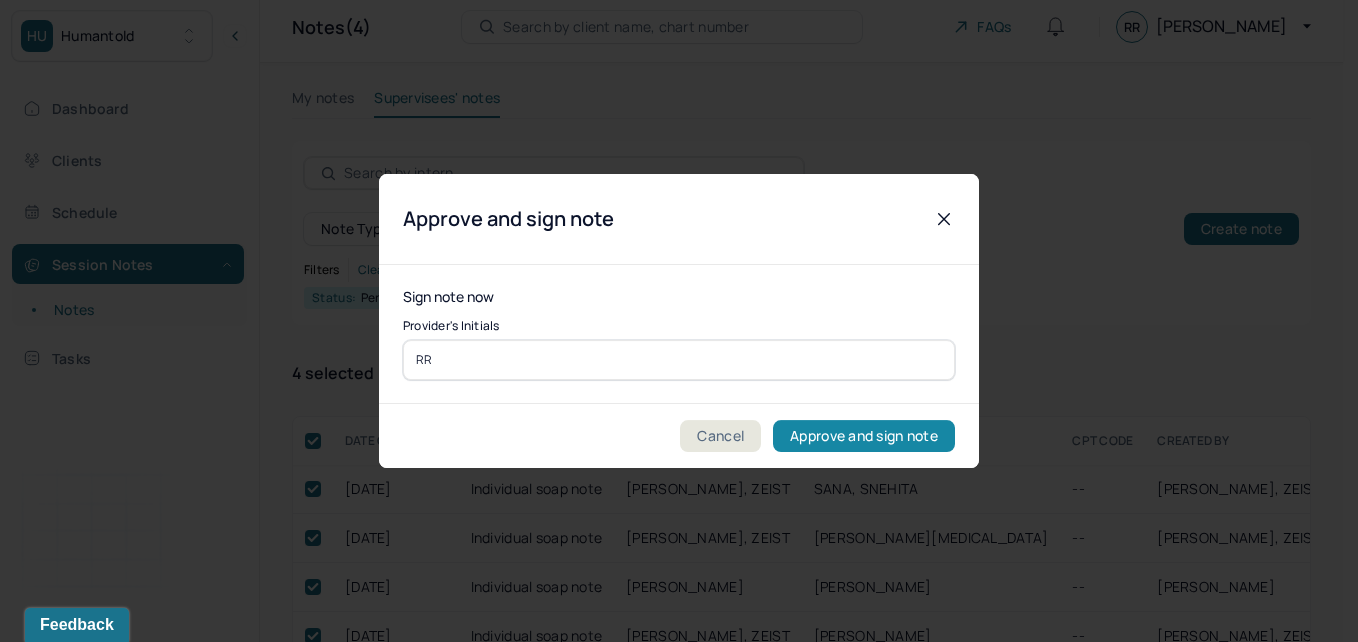 type on "RR" 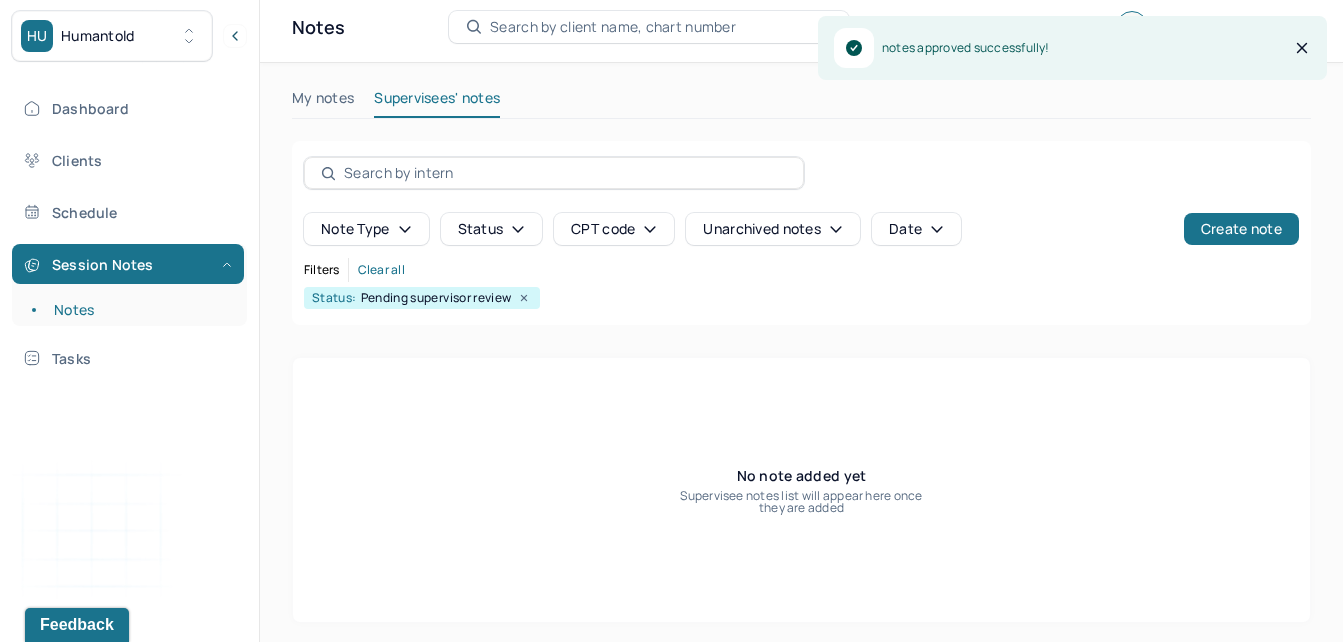 click on "Status: Pending supervisor review" at bounding box center [422, 298] 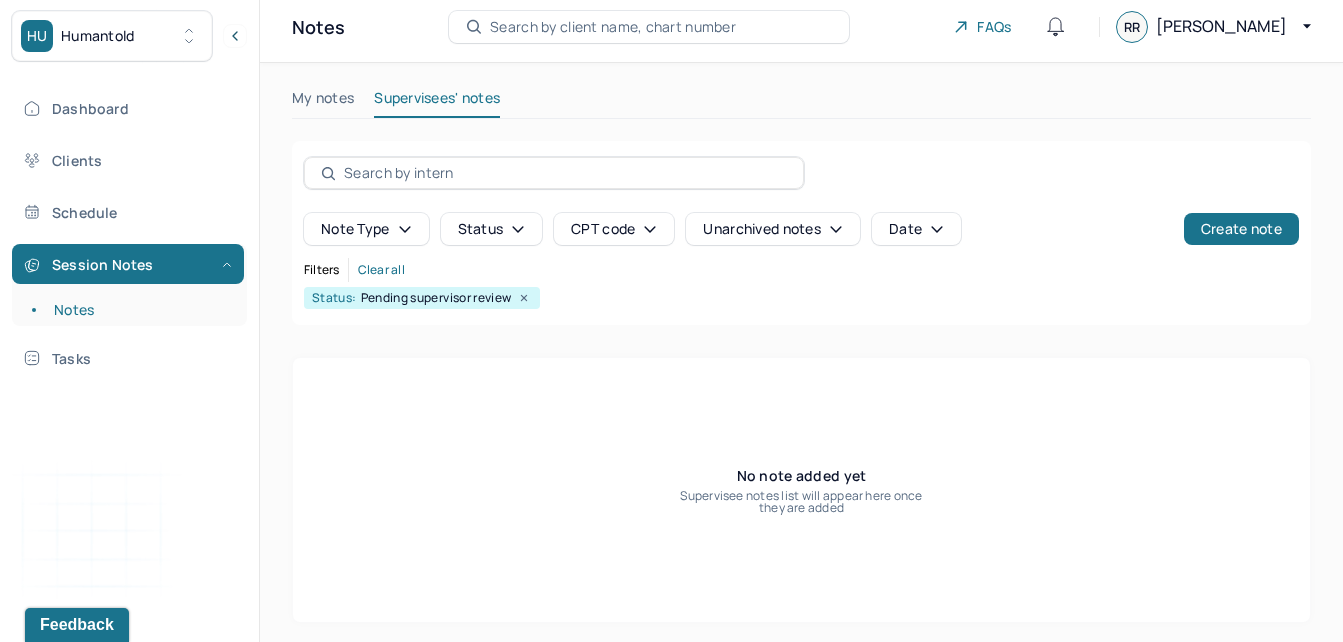 click 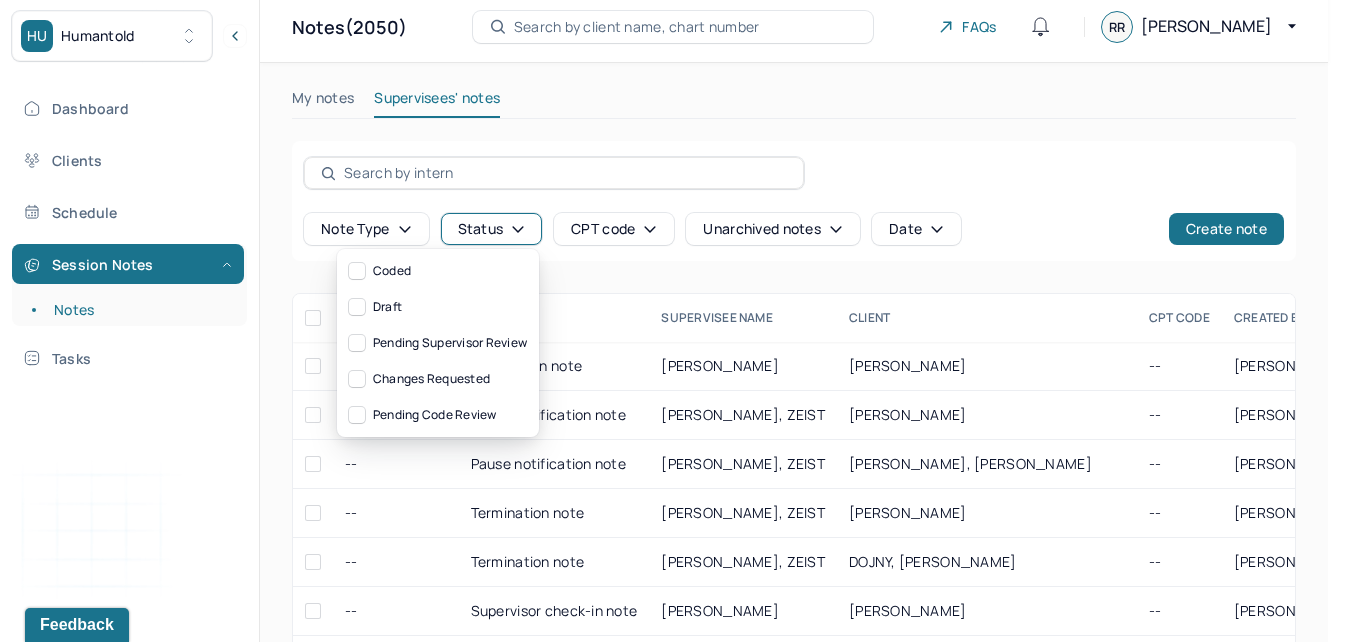 click on "Status" at bounding box center (492, 229) 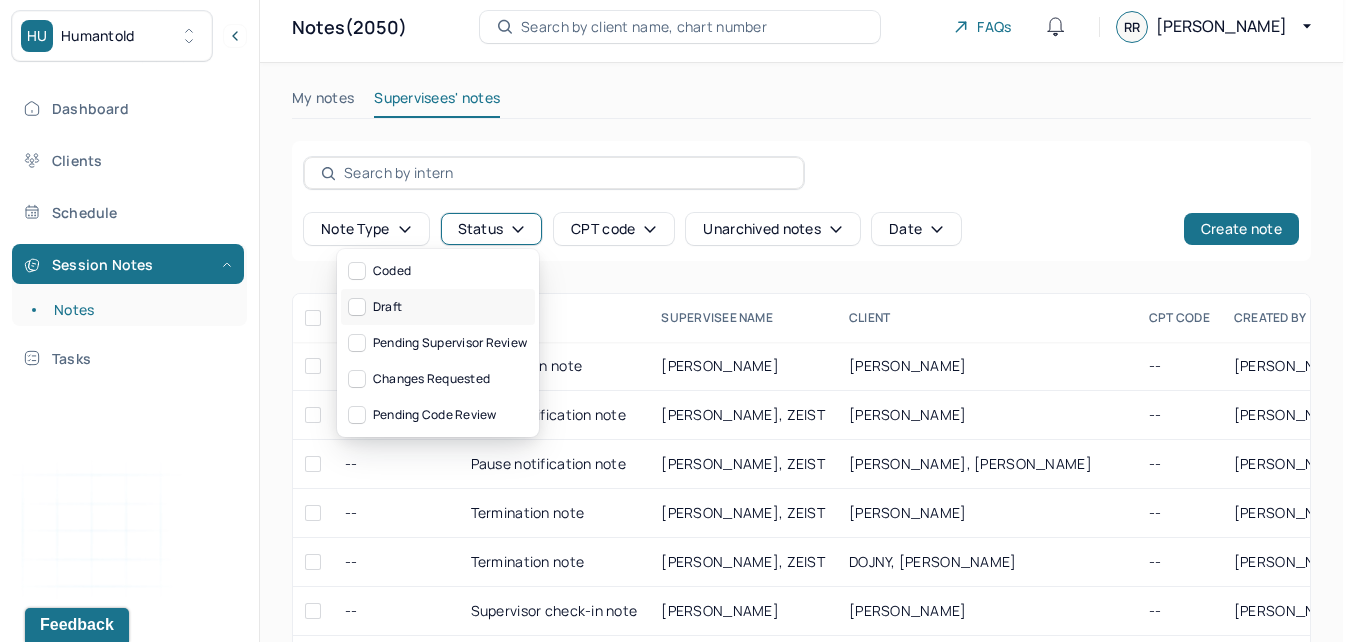 click on "Draft" at bounding box center [438, 307] 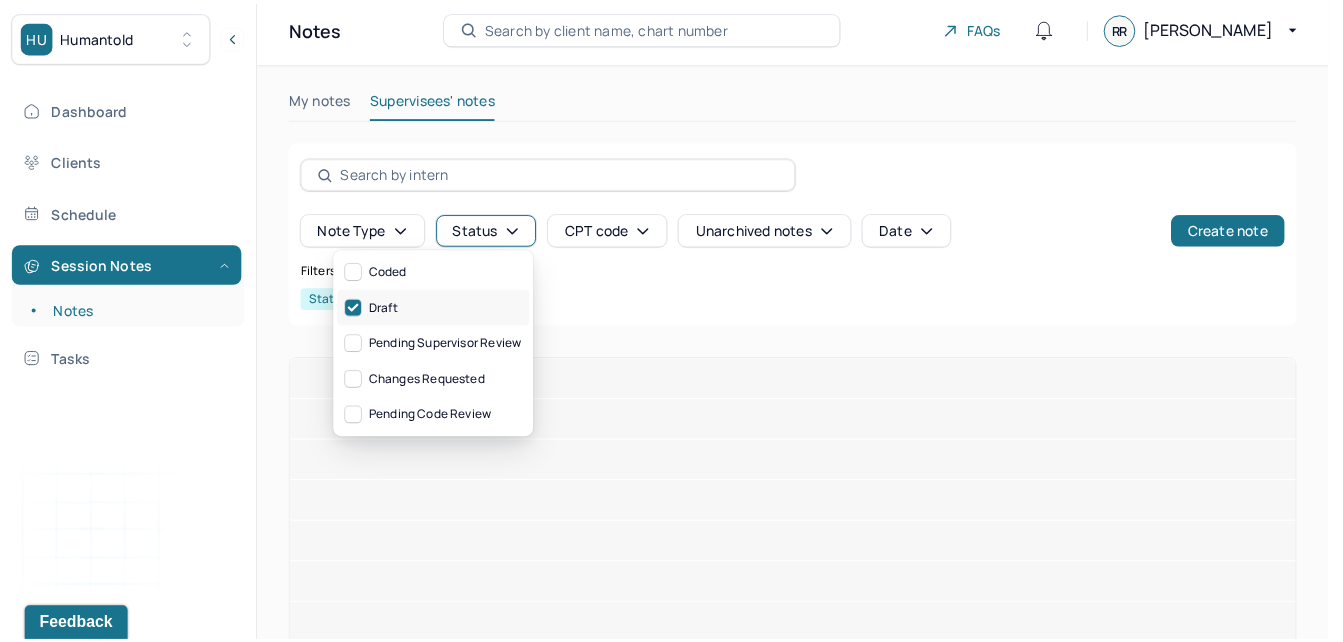 scroll, scrollTop: 0, scrollLeft: 0, axis: both 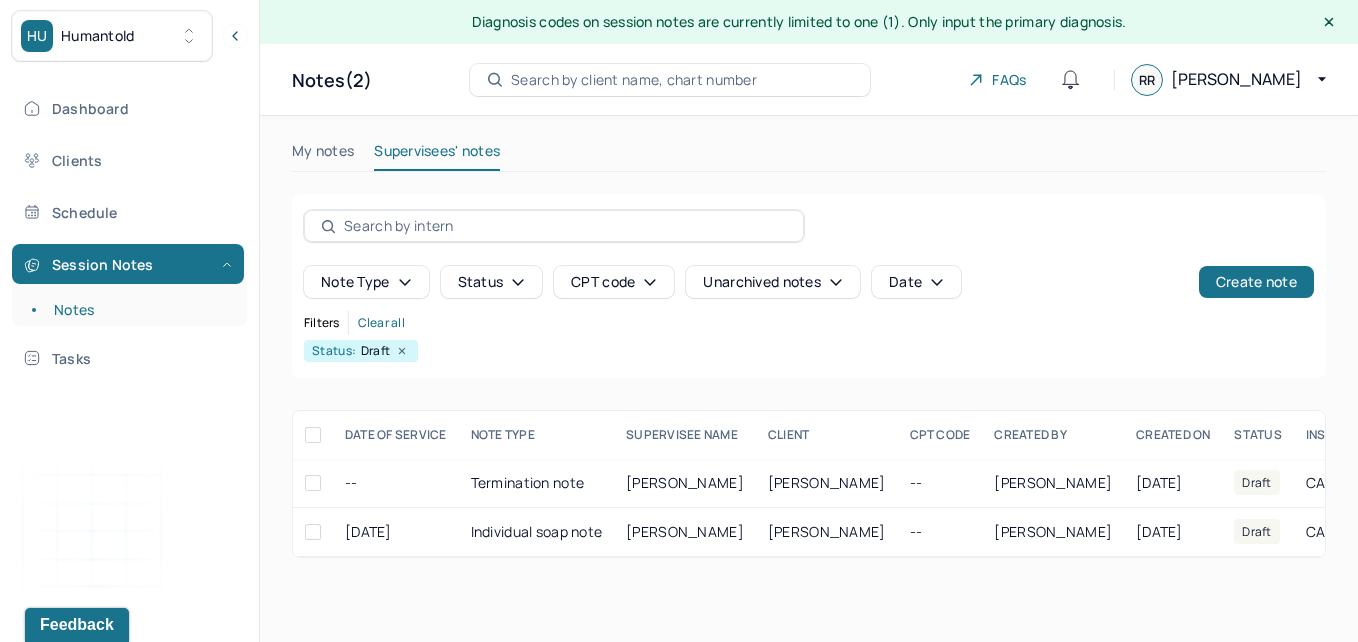 click on "Note type     Status     CPT code     Unarchived notes     Date     Create note   Filters   Clear all   Status: Draft" at bounding box center [809, 286] 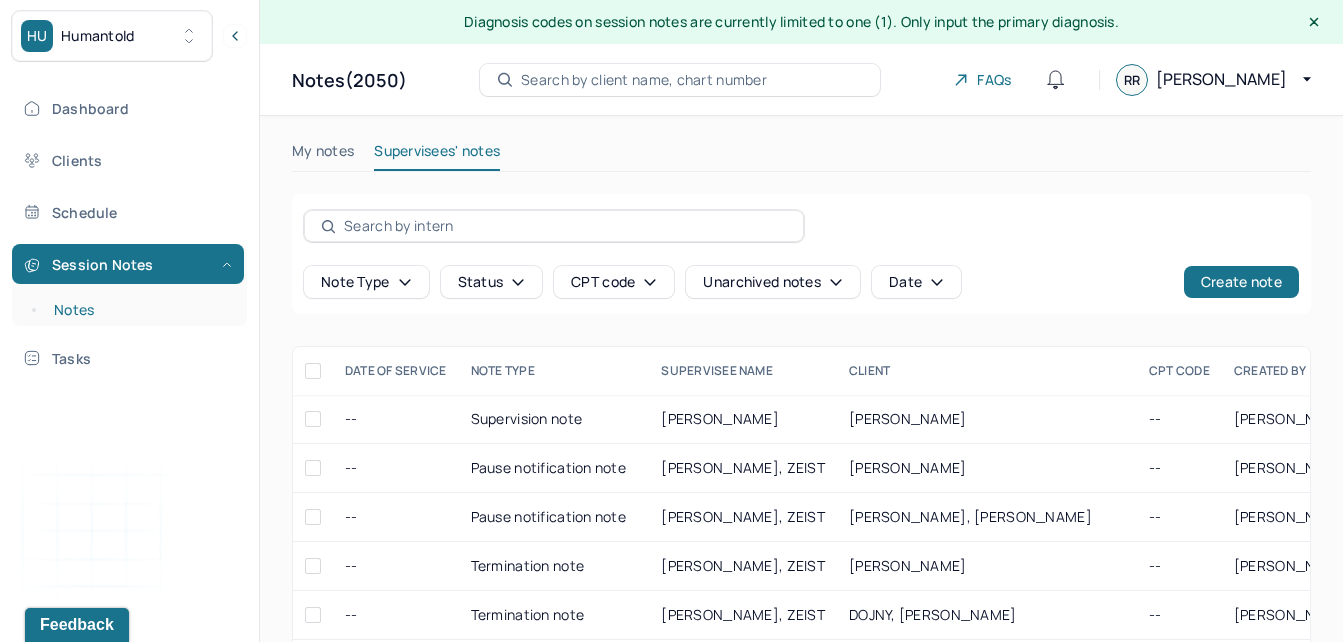 click on "Notes" at bounding box center [139, 310] 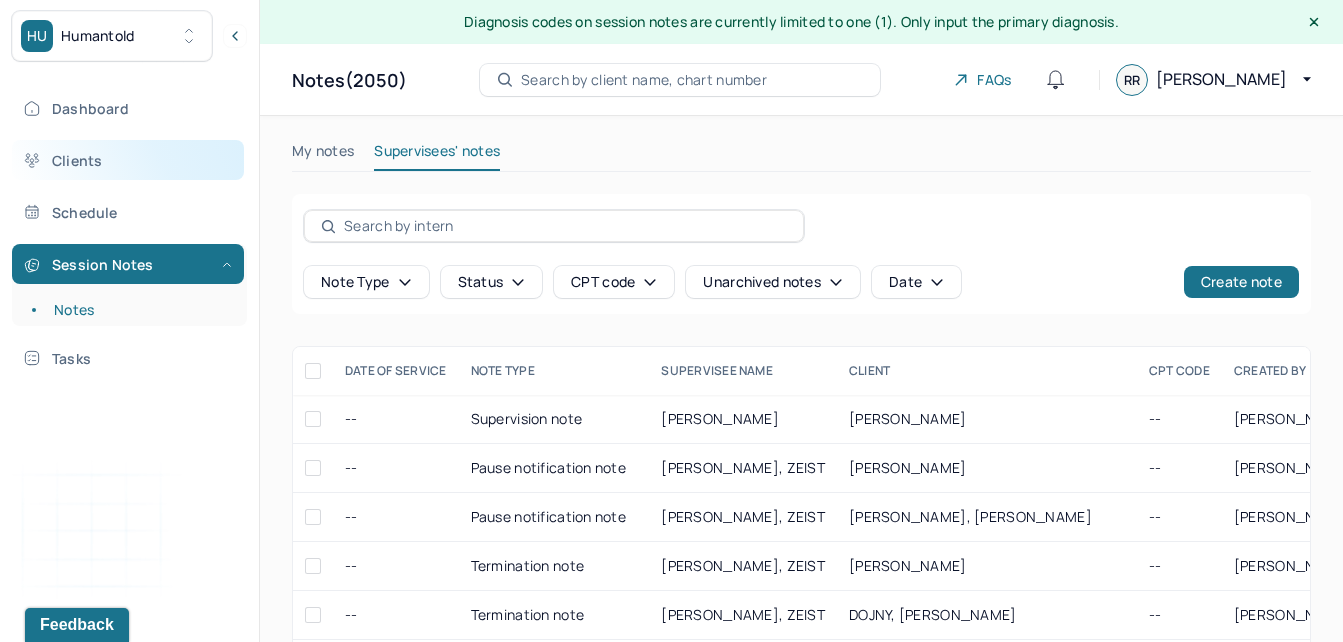 click on "Clients" at bounding box center [128, 160] 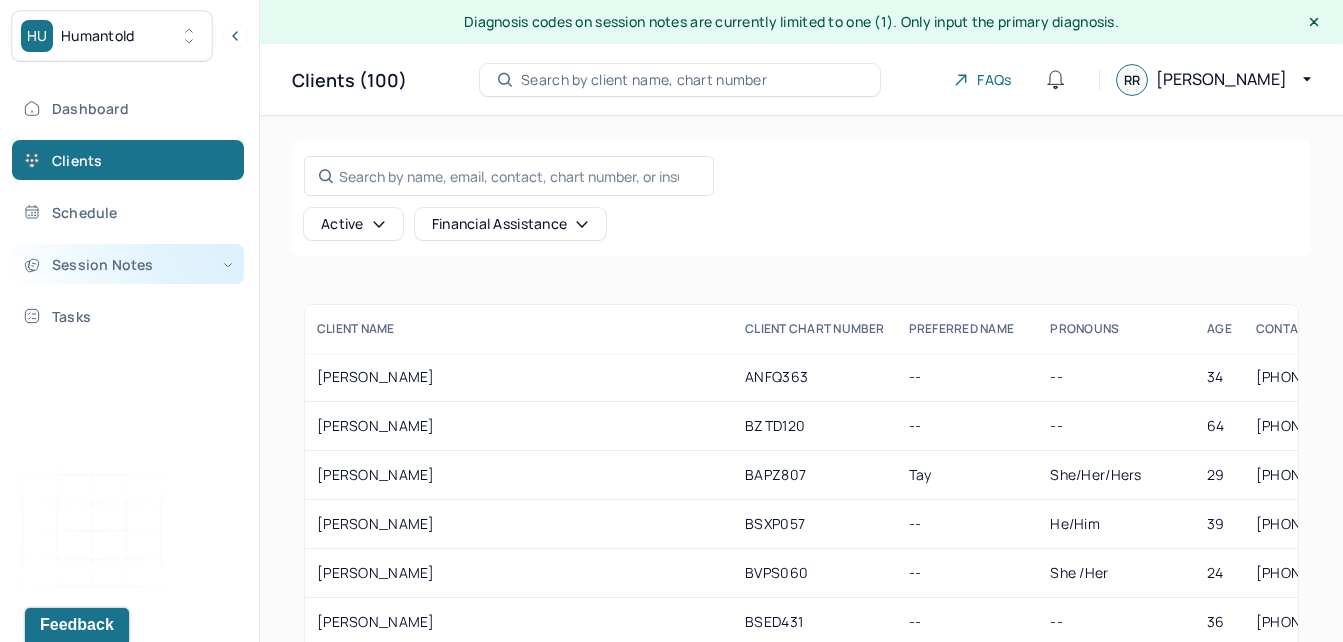 click on "Session Notes" at bounding box center [128, 264] 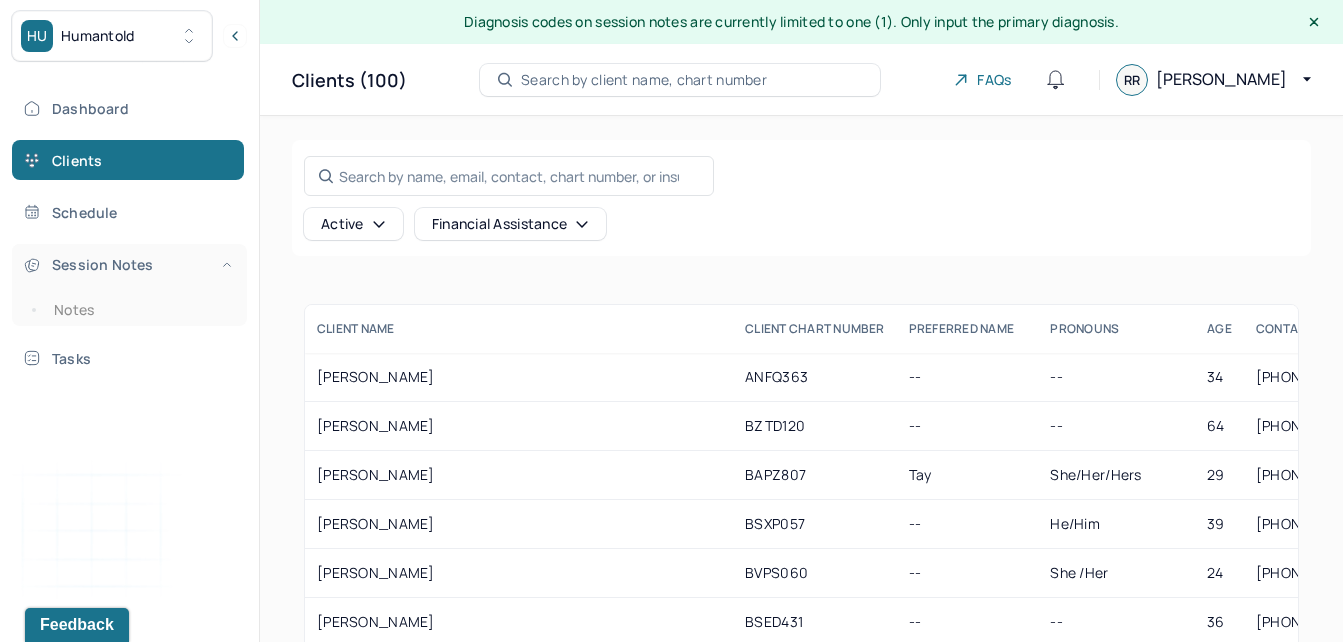 click on "Session Notes" at bounding box center (128, 264) 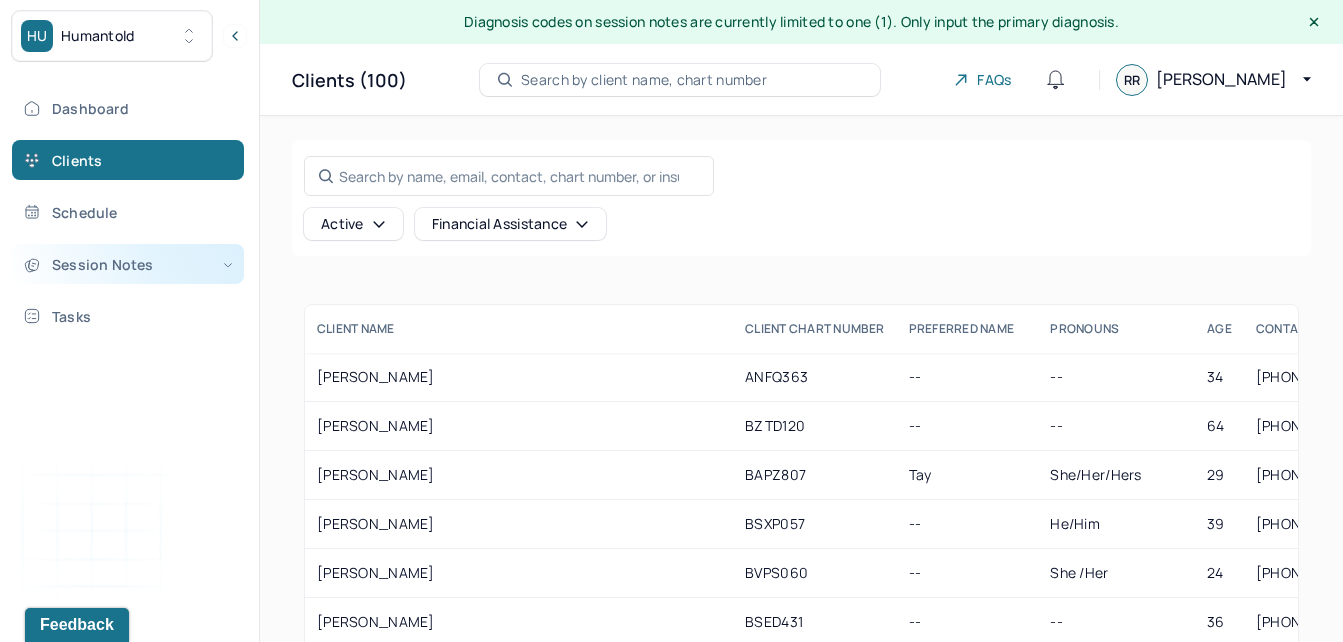click on "Session Notes" at bounding box center (128, 264) 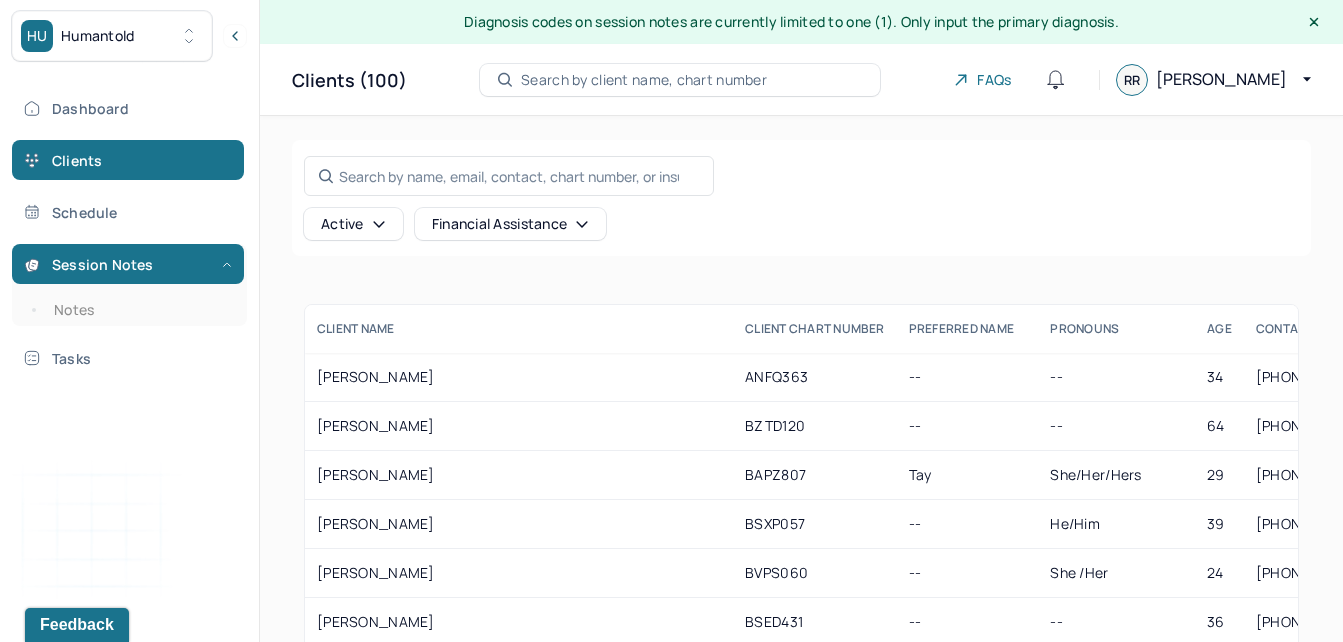 click on "Dashboard Clients Schedule Session Notes Notes Tasks" at bounding box center (129, 233) 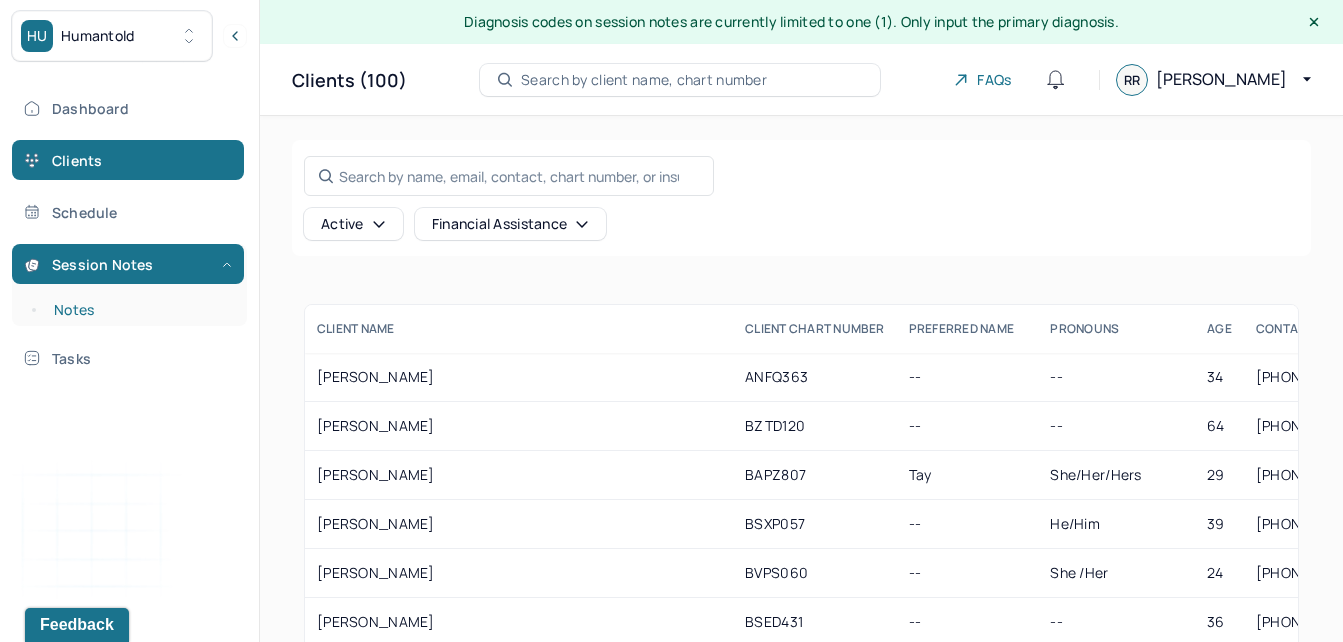 click on "Notes" at bounding box center (139, 310) 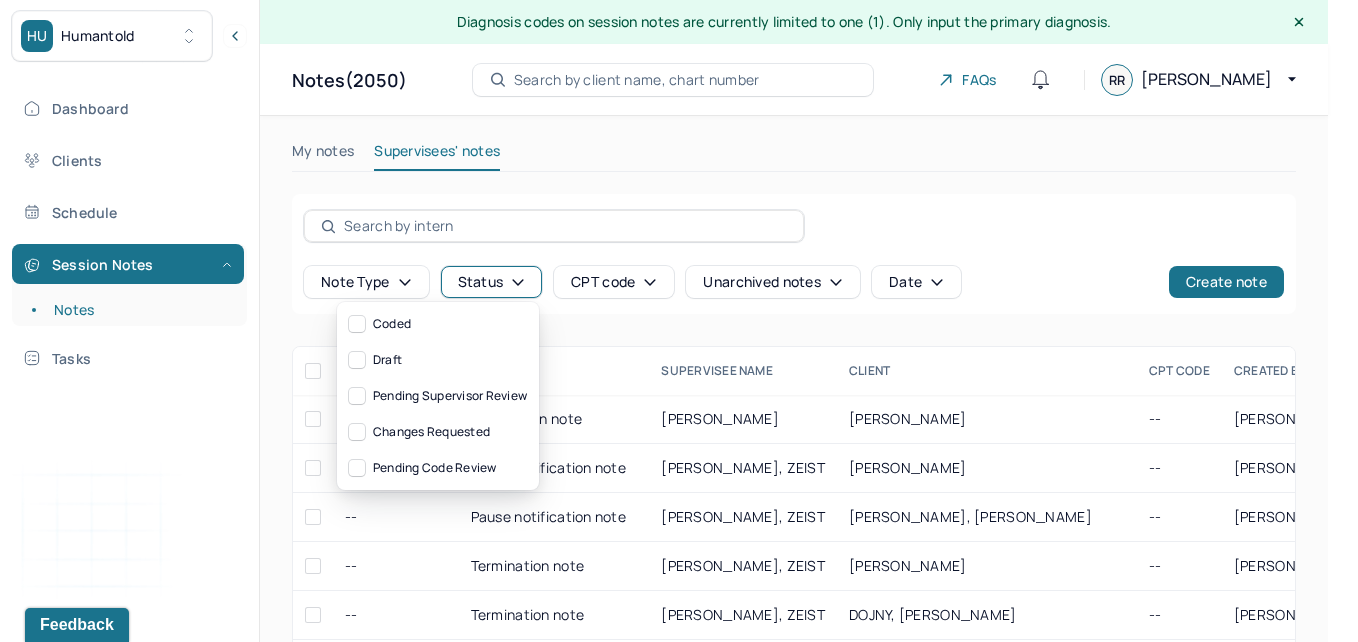 click on "Status" at bounding box center (492, 282) 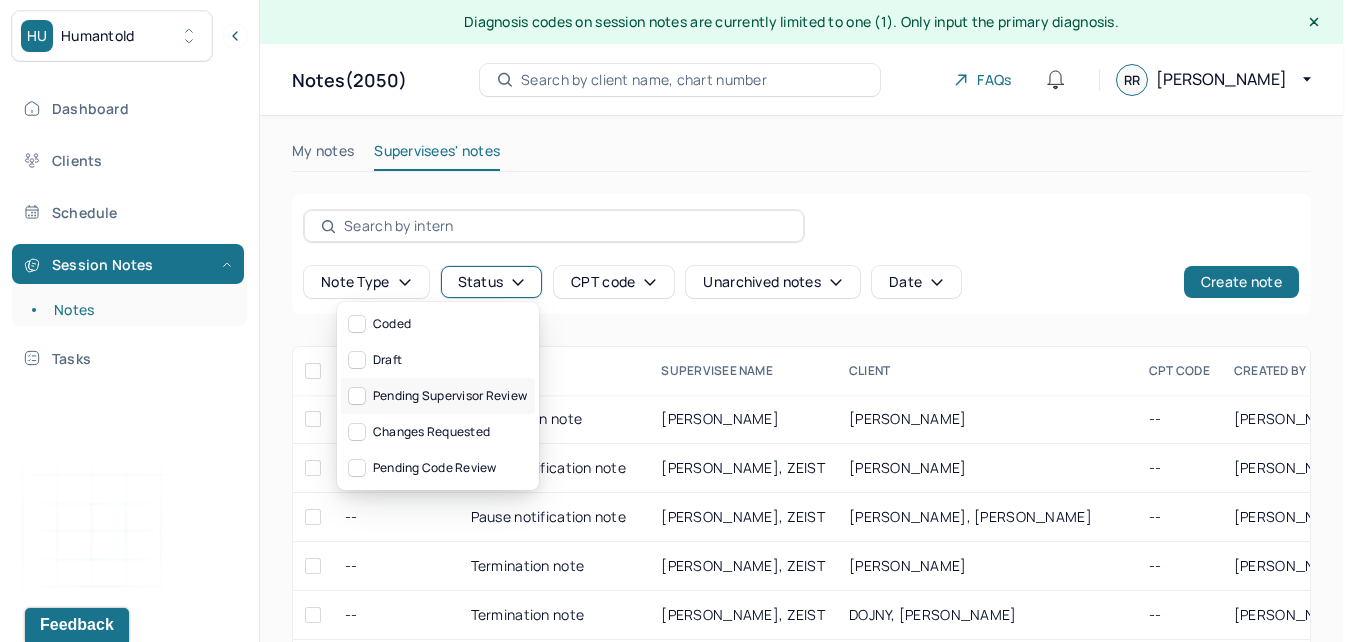 click on "Pending supervisor review" at bounding box center [438, 396] 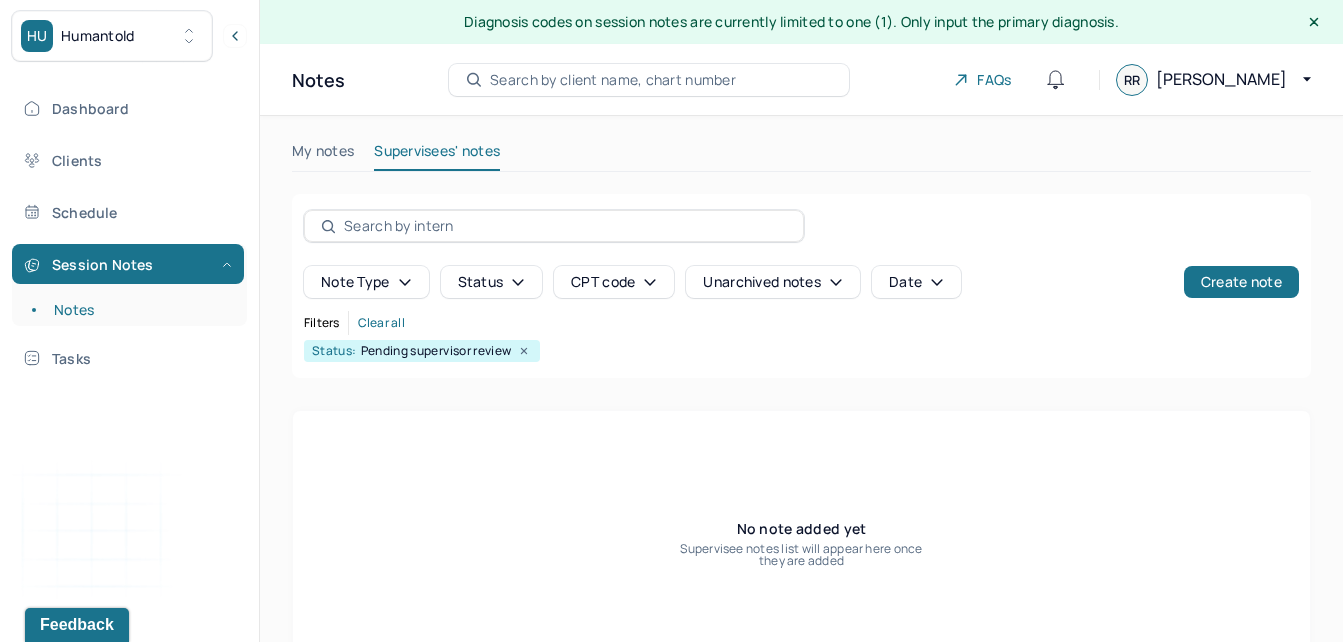 click 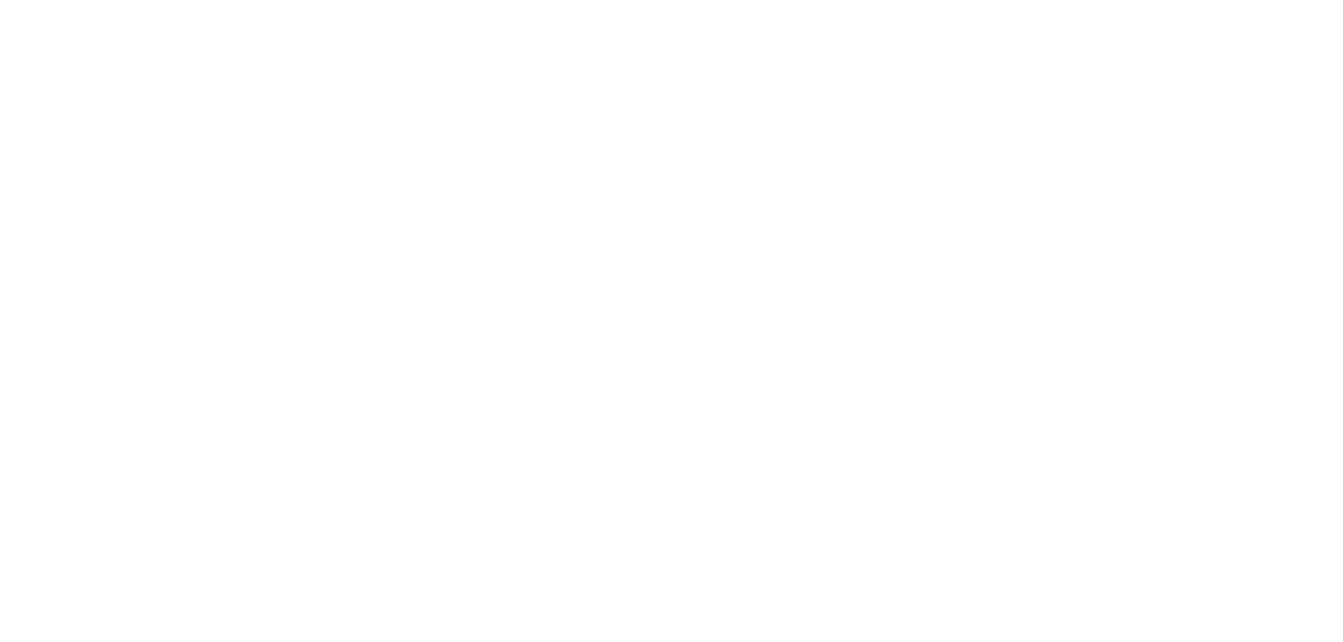 scroll, scrollTop: 0, scrollLeft: 0, axis: both 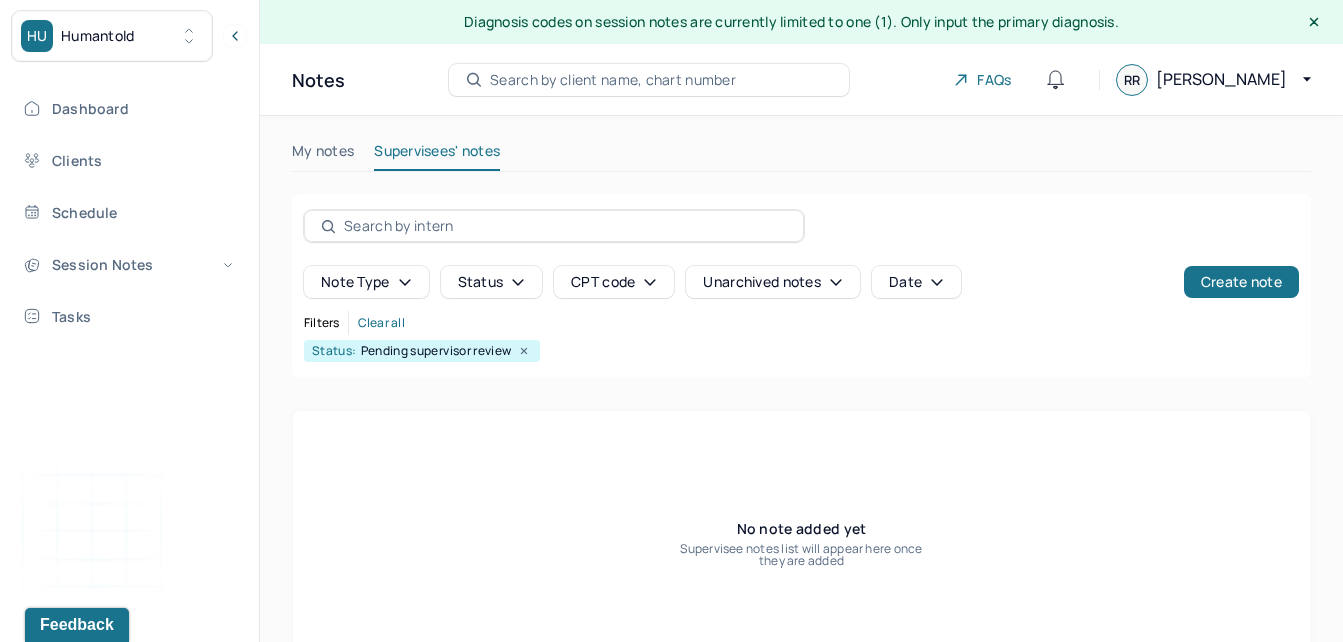 click 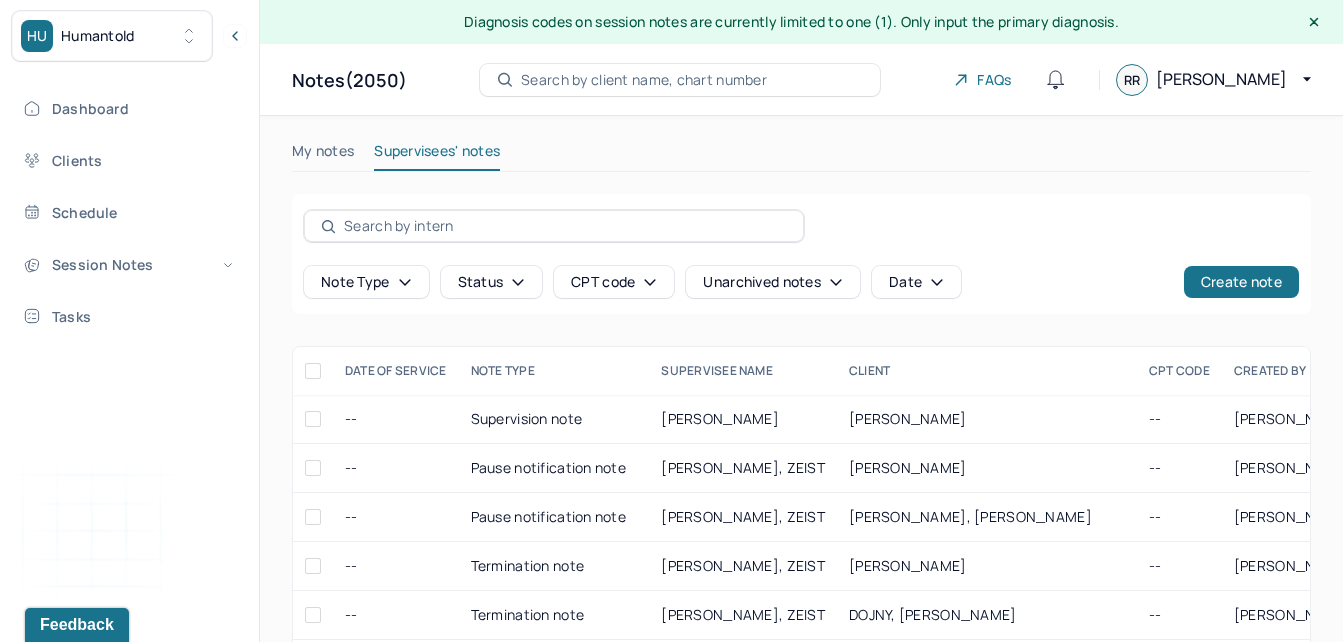 click on "My notes     Supervisees' notes" at bounding box center (801, 156) 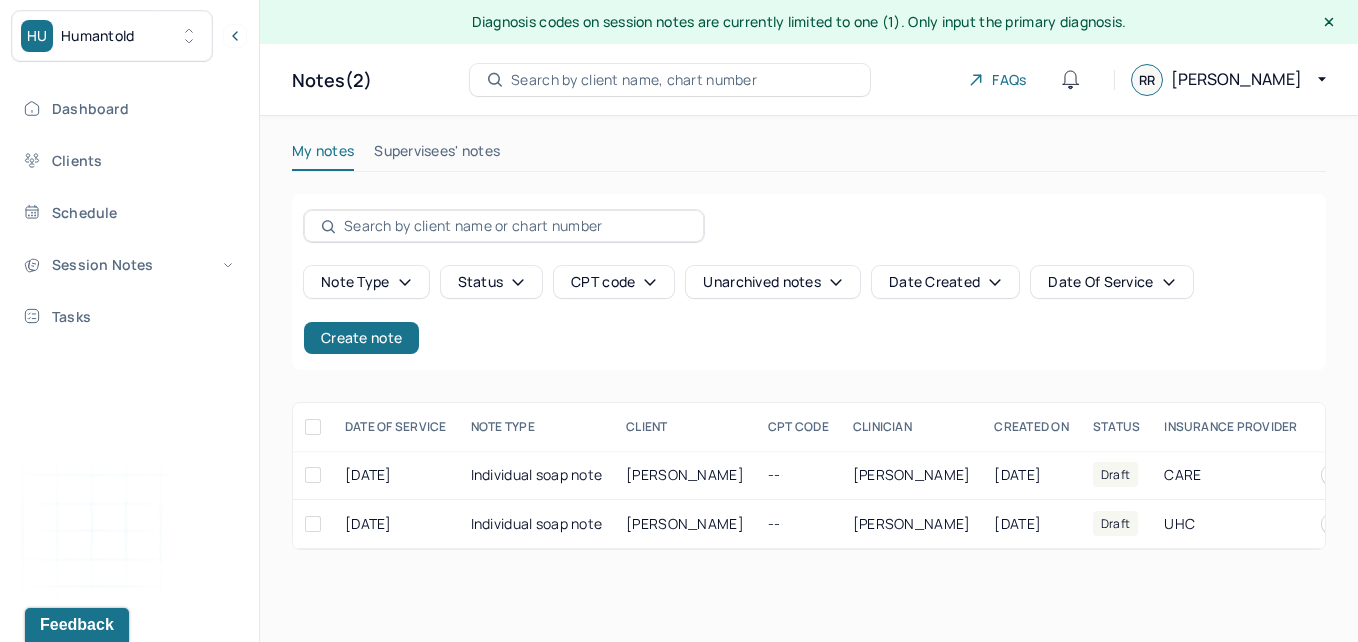 click on "Supervisees' notes" at bounding box center [437, 155] 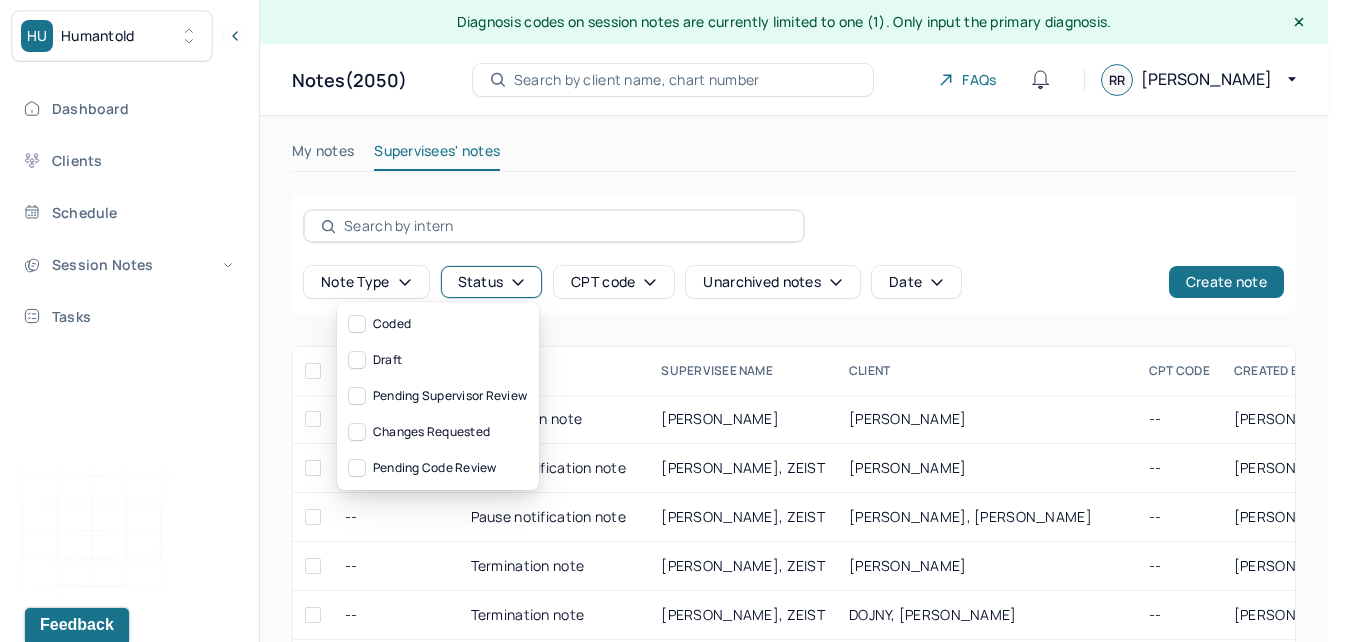 click on "Status" at bounding box center [492, 282] 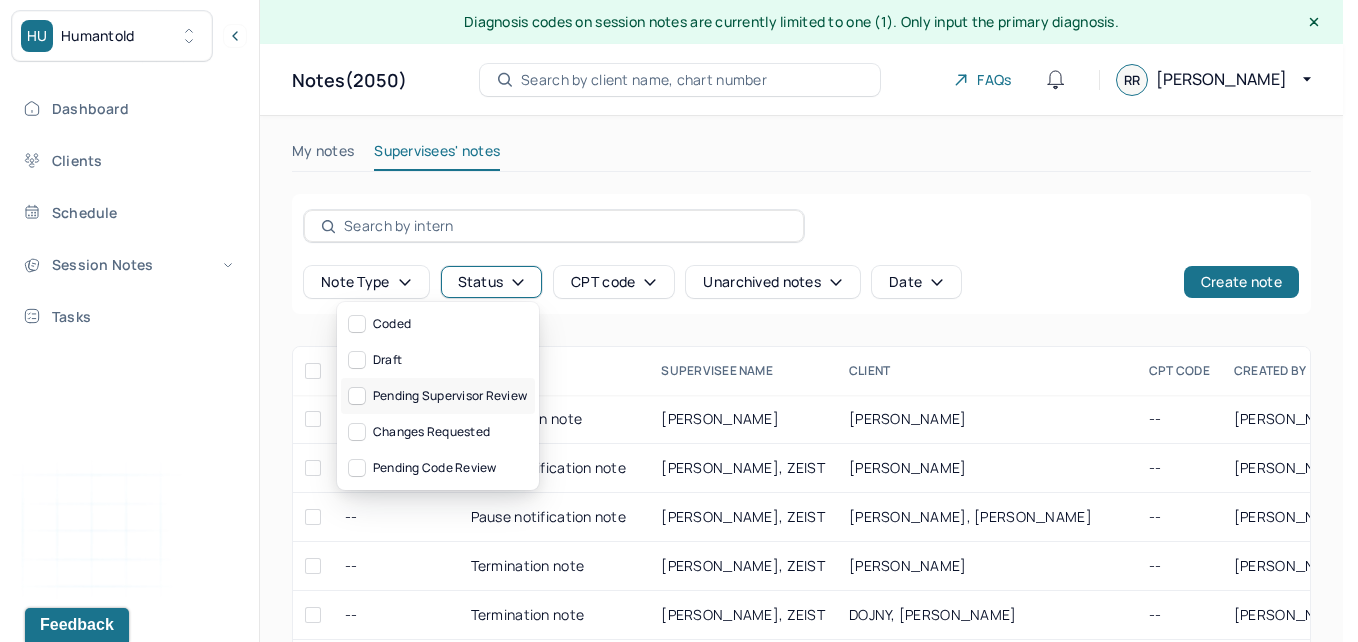 click on "Pending supervisor review" at bounding box center (438, 396) 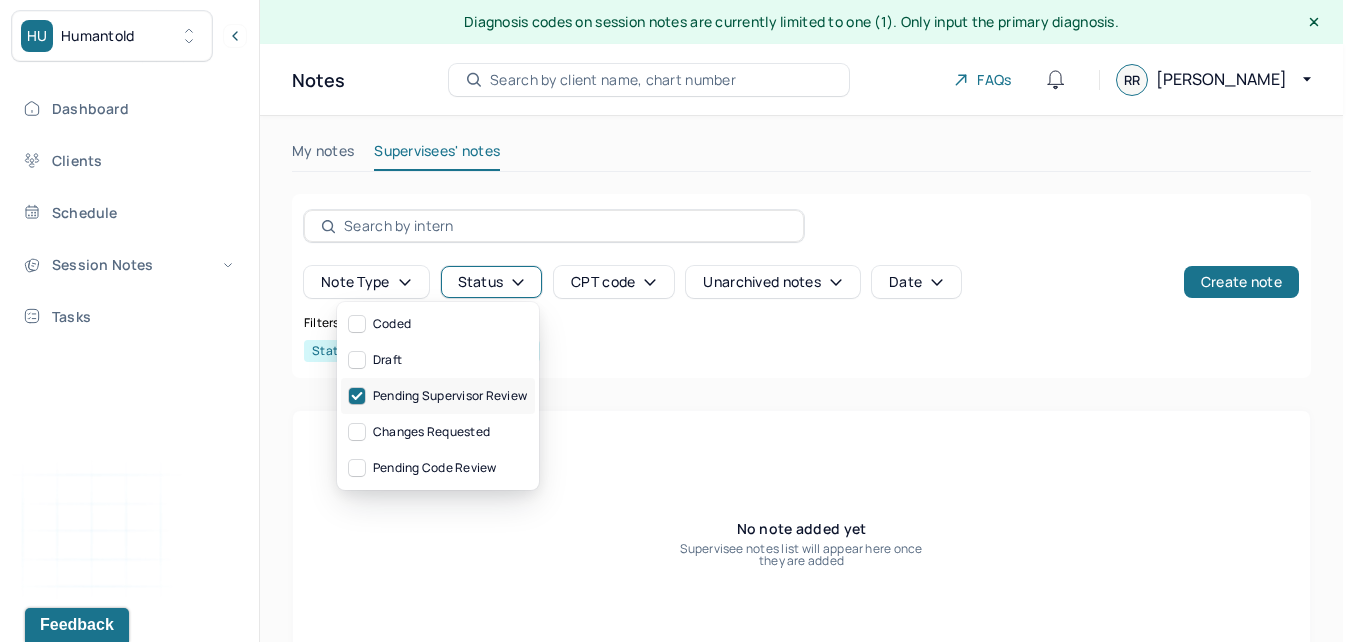 click on "Pending supervisor review" at bounding box center (438, 396) 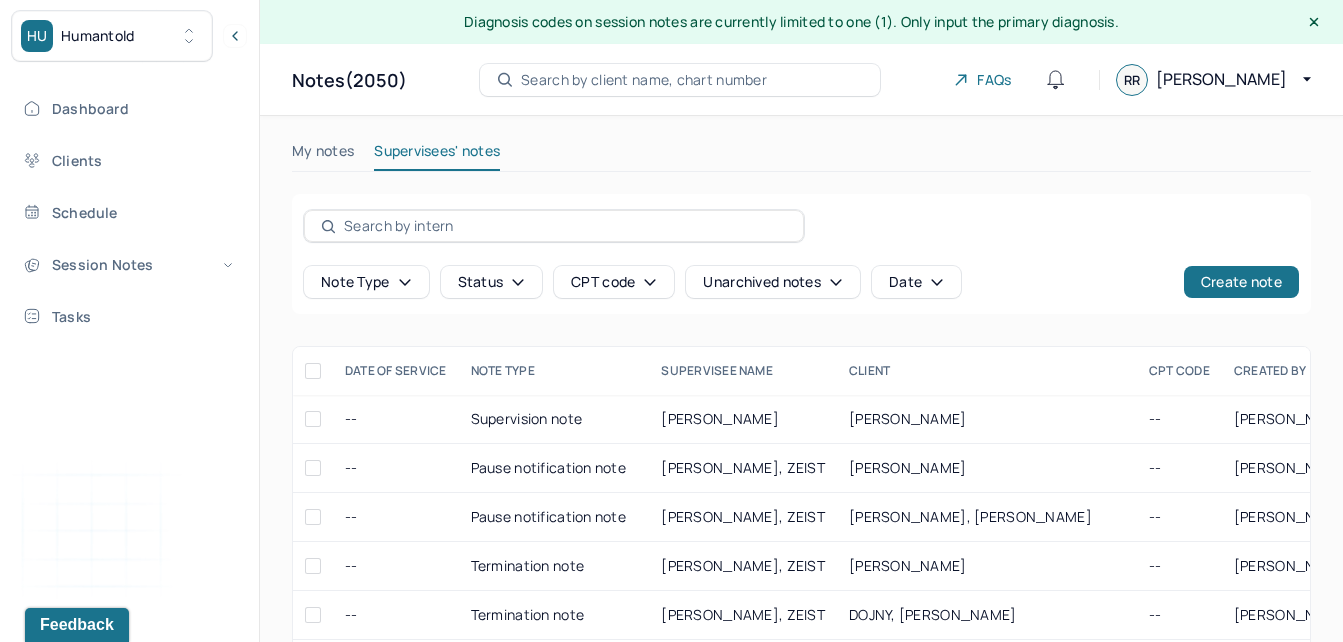 click 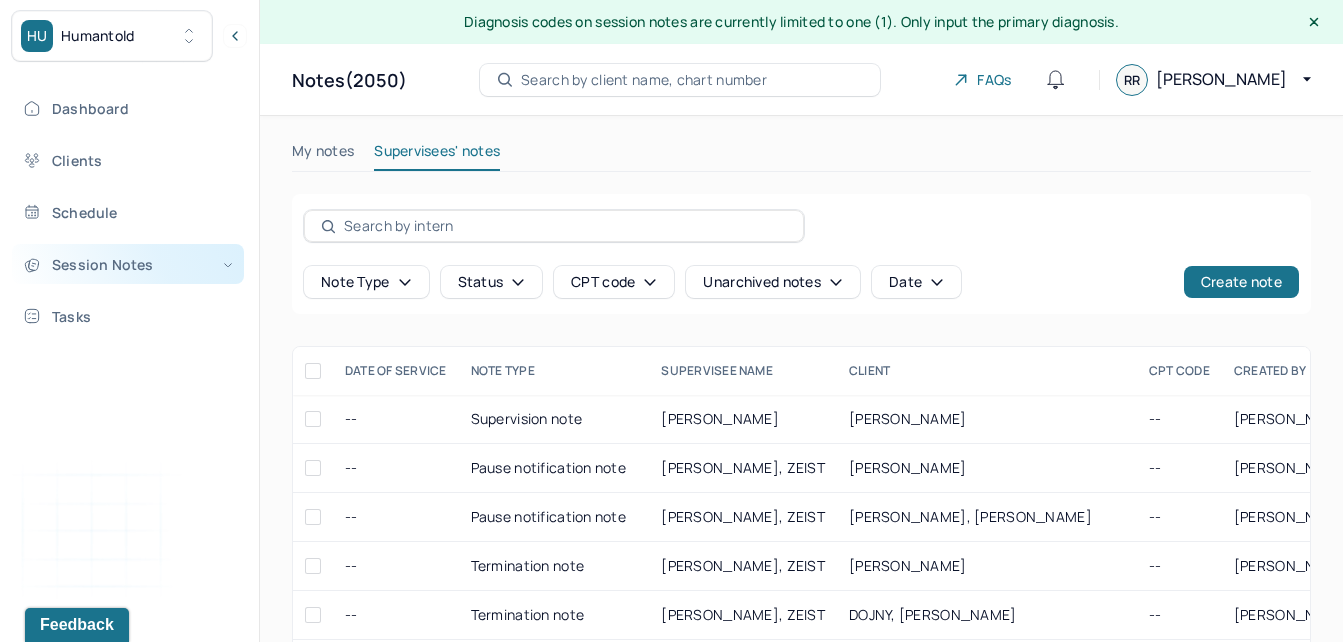 click on "Session Notes" at bounding box center [128, 264] 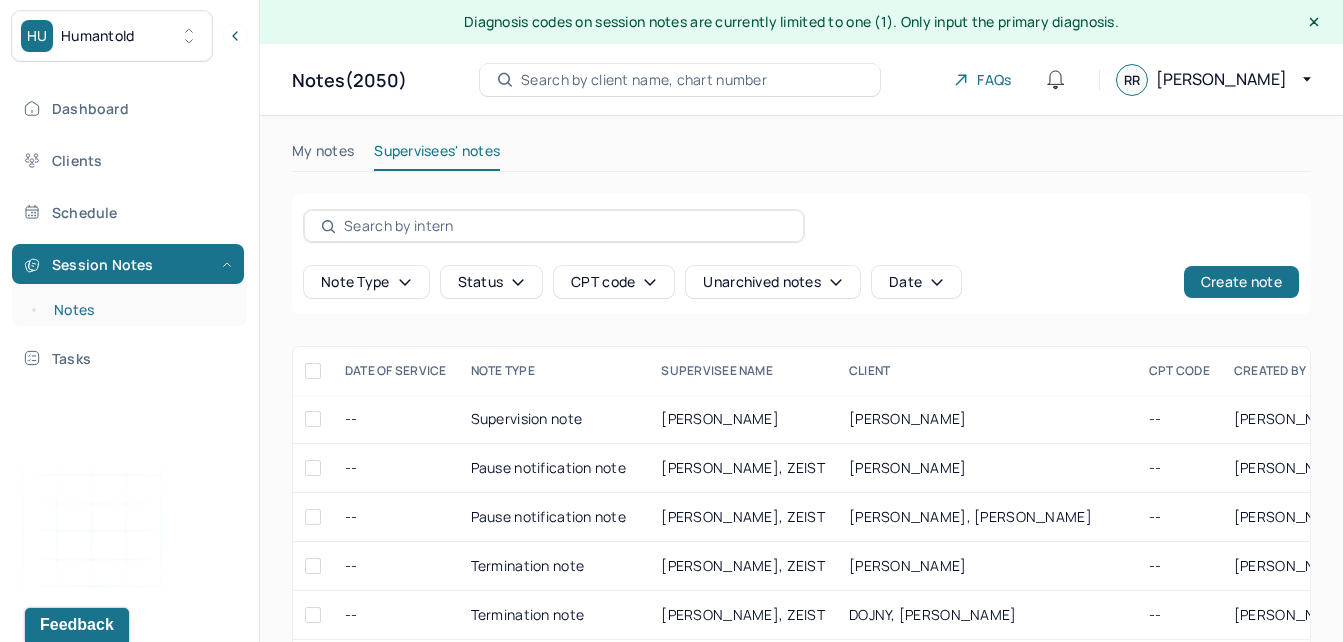 click on "Notes" at bounding box center (139, 310) 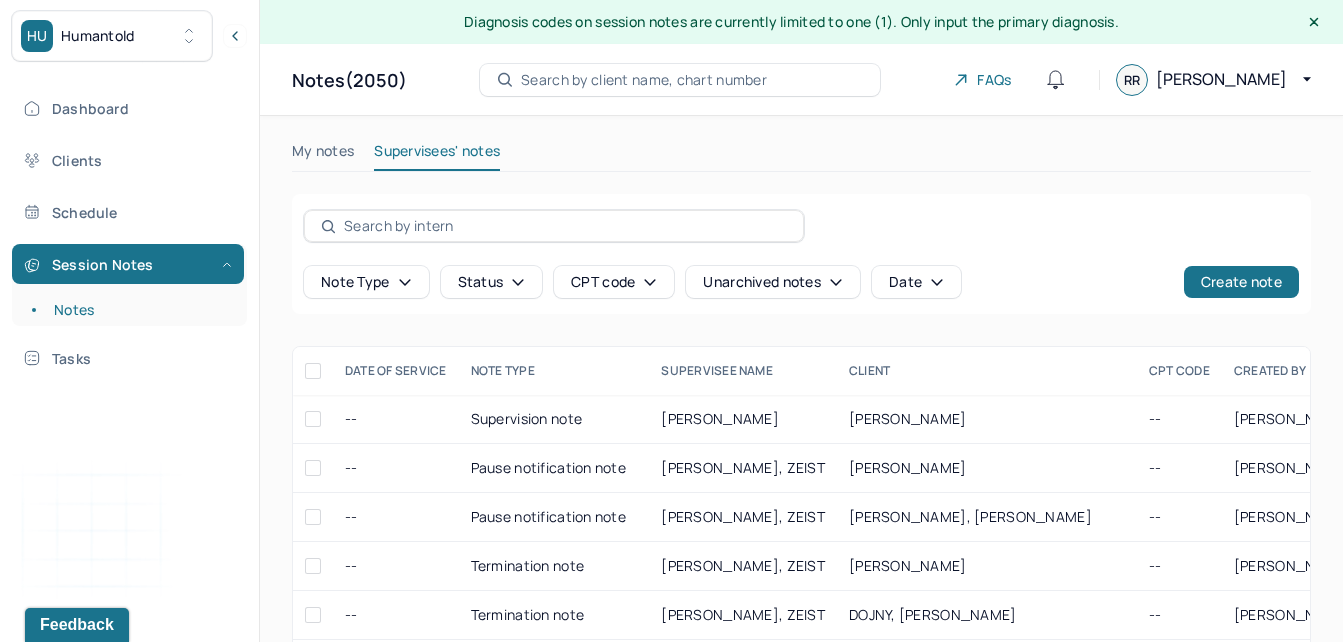 click on "My notes" at bounding box center [323, 155] 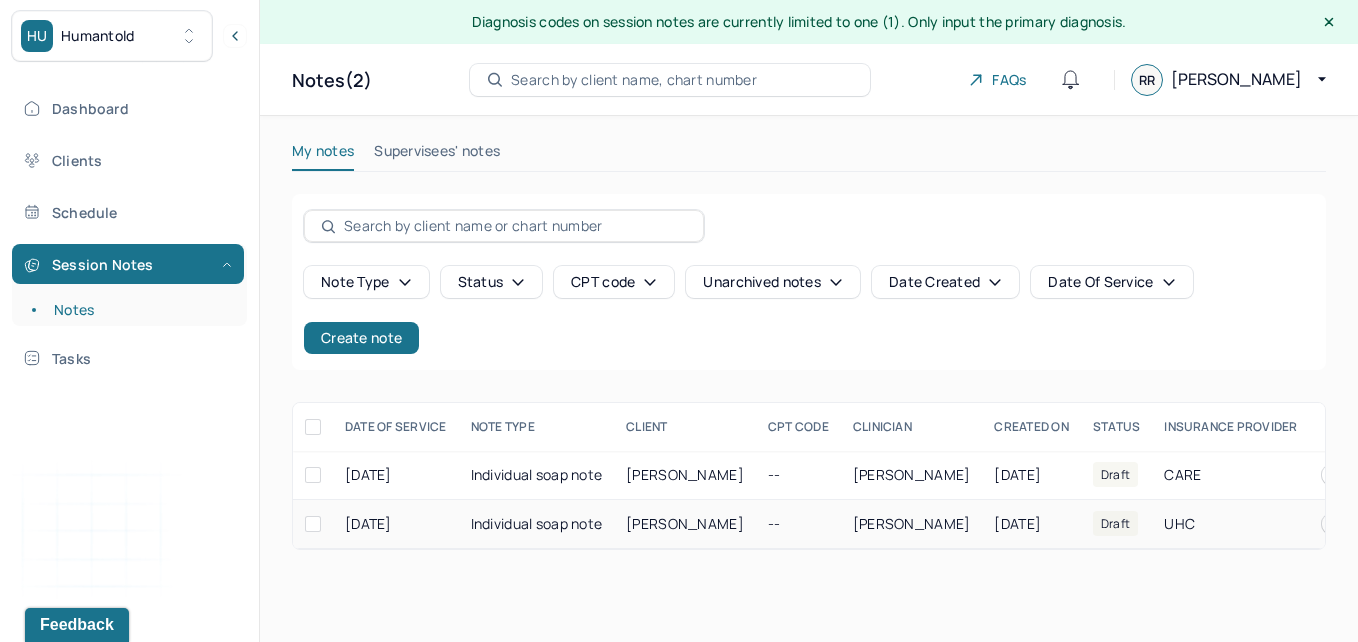 click on "[PERSON_NAME]" at bounding box center (685, 524) 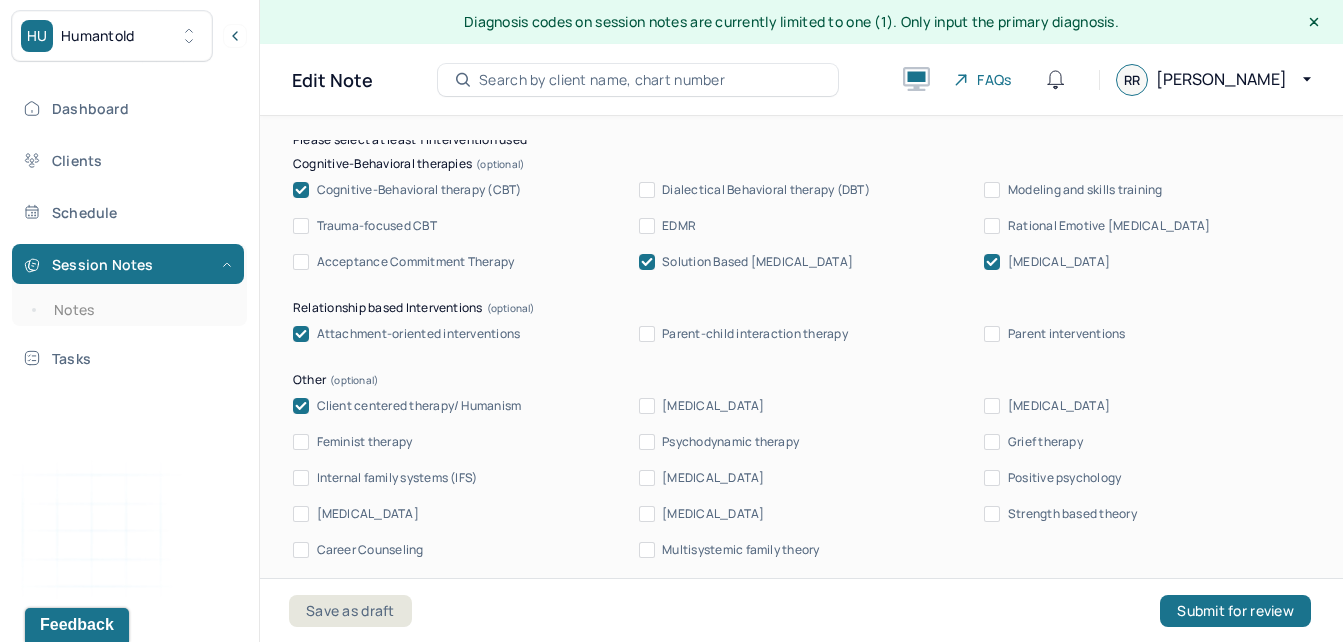 scroll, scrollTop: 2171, scrollLeft: 0, axis: vertical 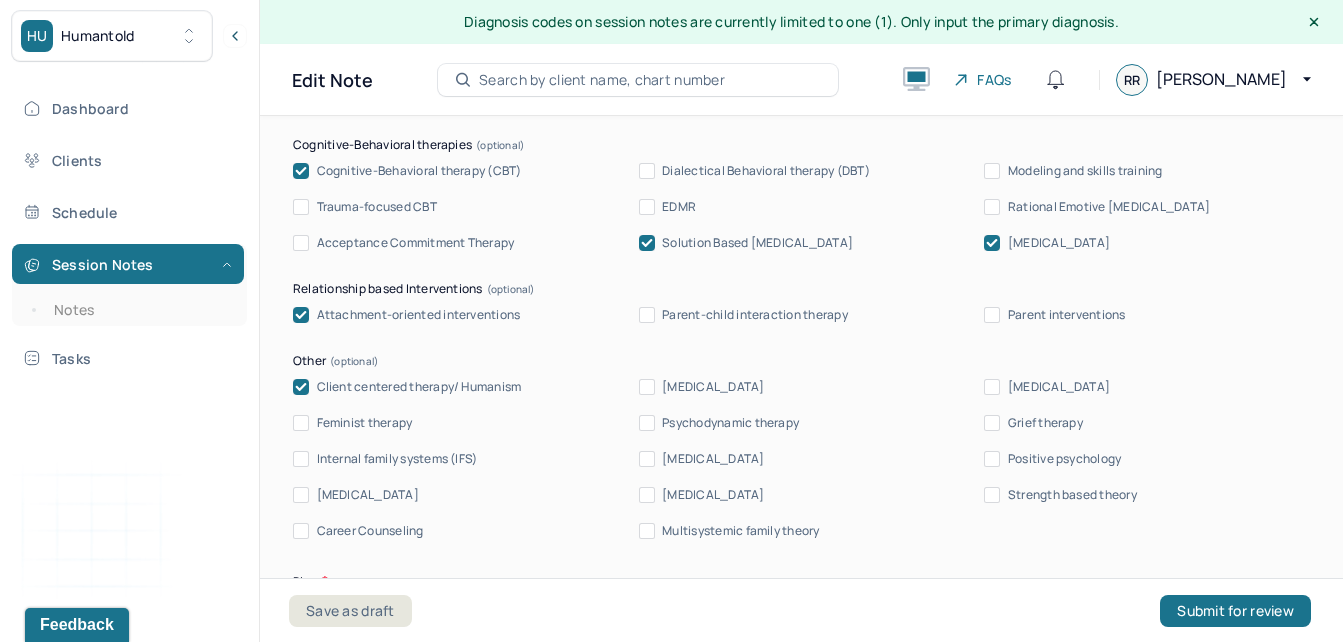 click on "Grief therapy" at bounding box center (1045, 423) 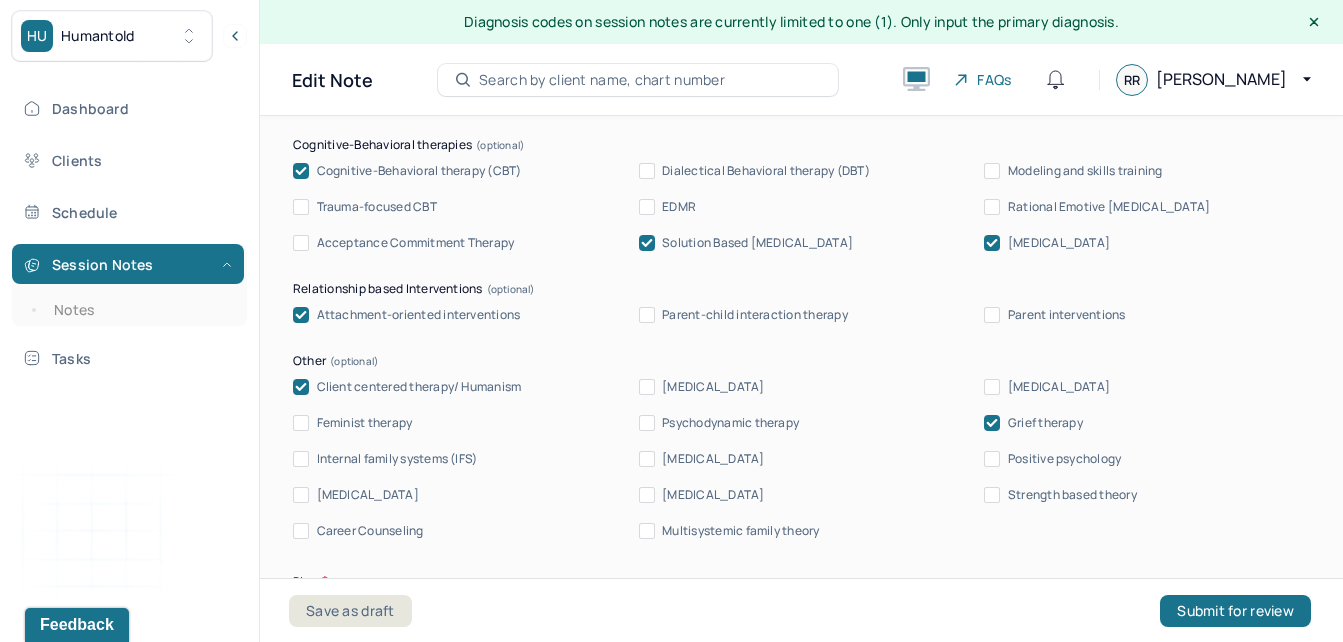 click on "Psychodynamic therapy" at bounding box center [730, 423] 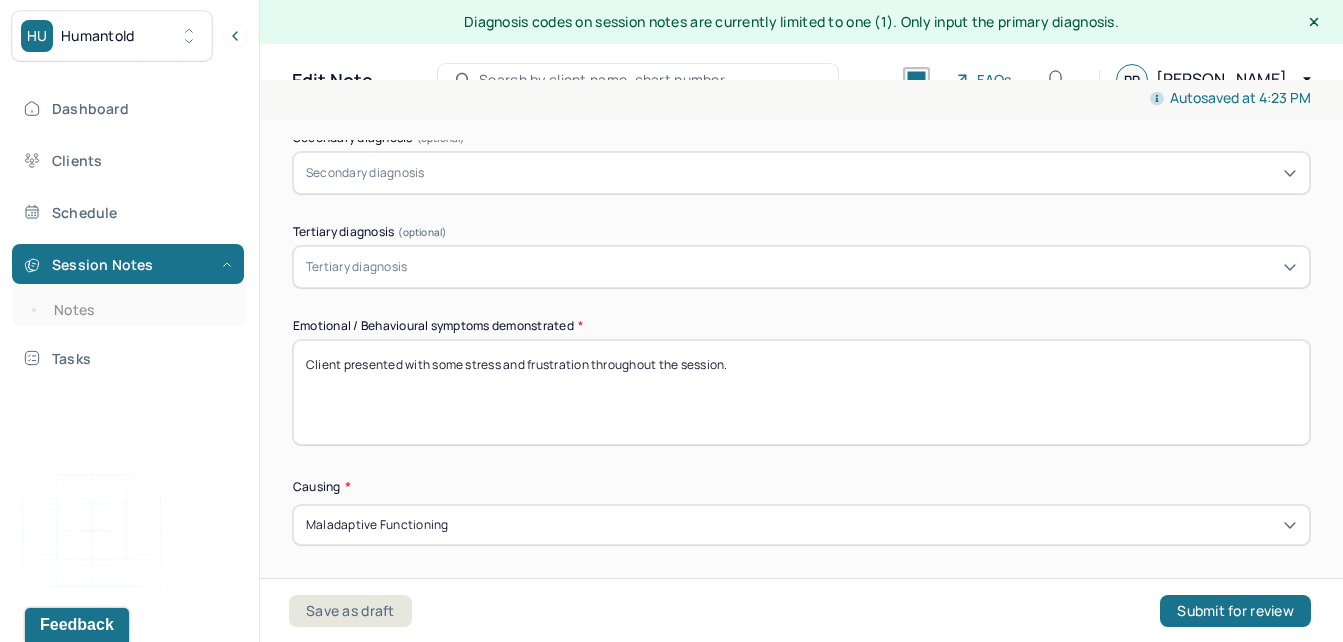 scroll, scrollTop: 1047, scrollLeft: 0, axis: vertical 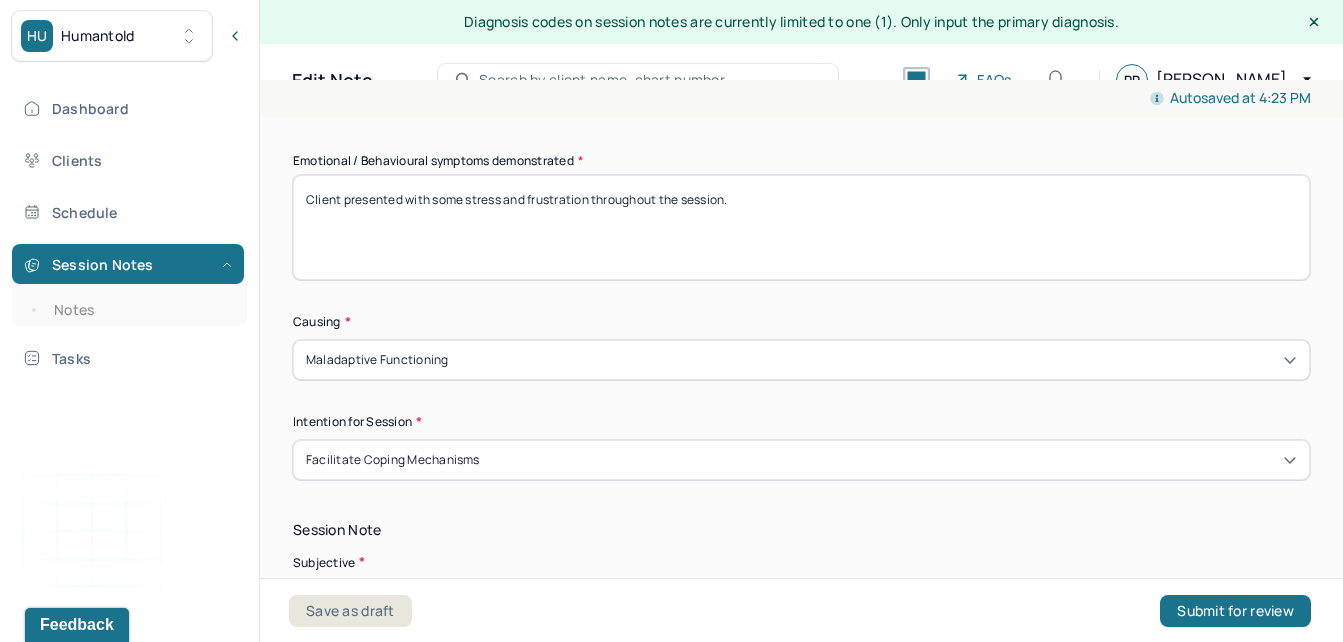 drag, startPoint x: 594, startPoint y: 200, endPoint x: 498, endPoint y: 178, distance: 98.48858 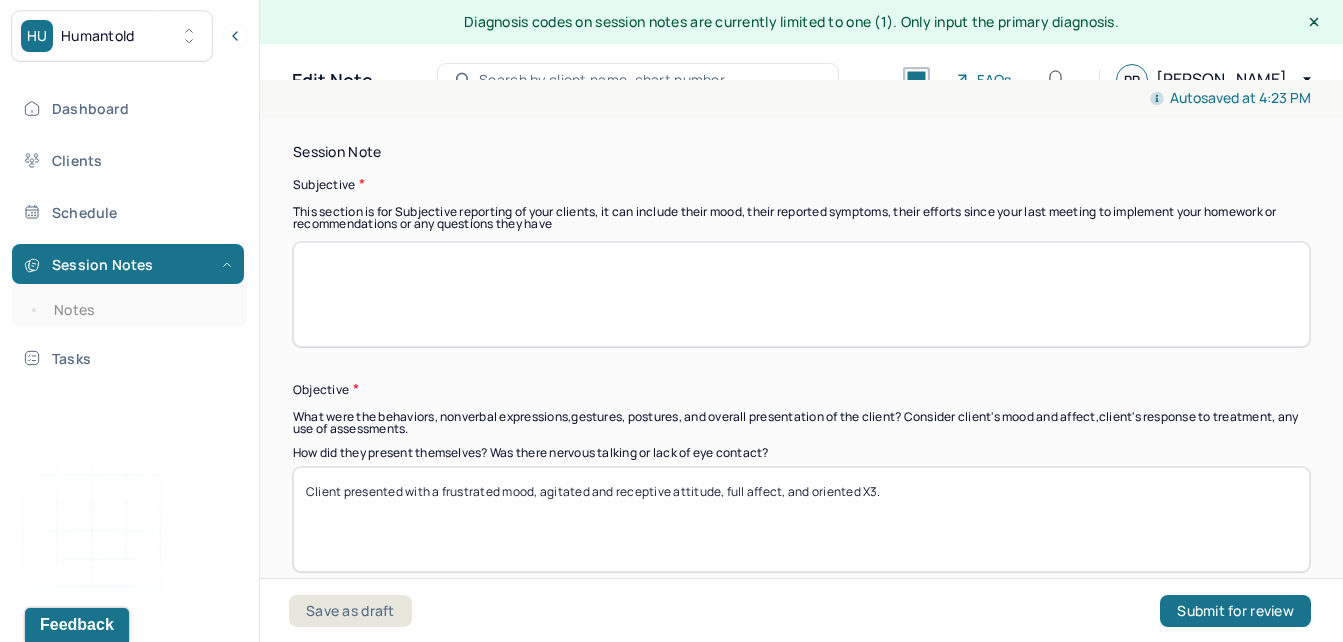 scroll, scrollTop: 1463, scrollLeft: 0, axis: vertical 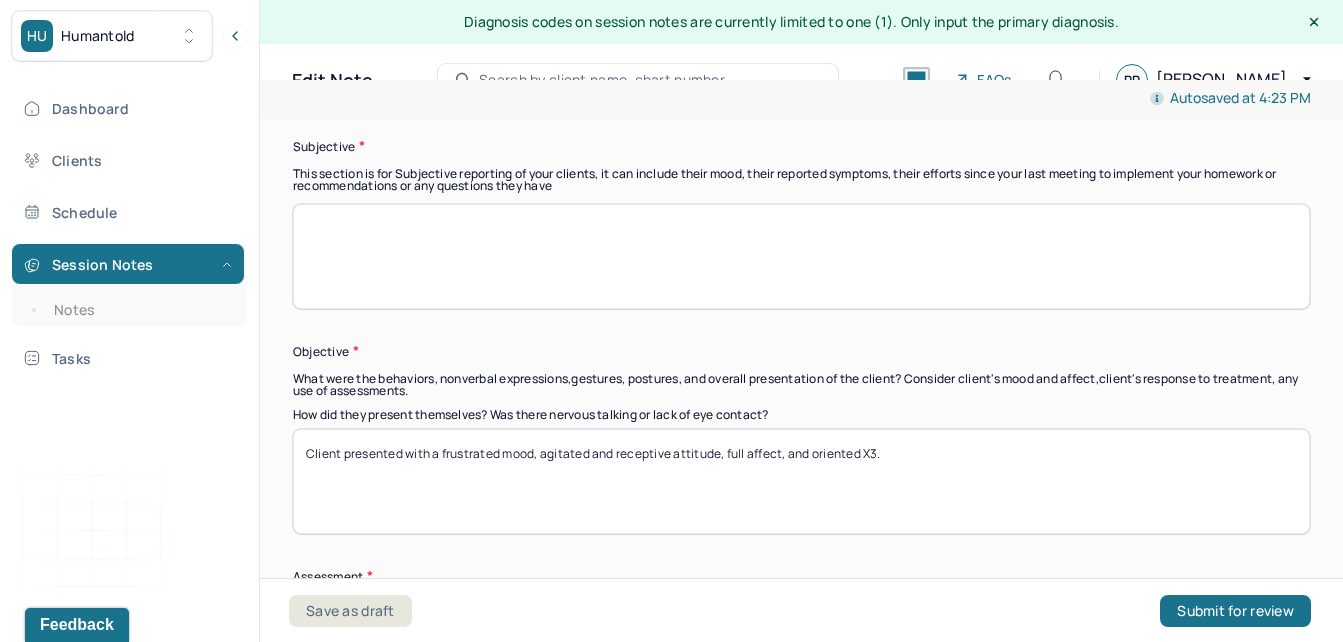 type on "Client presented with some sadness throughout the session." 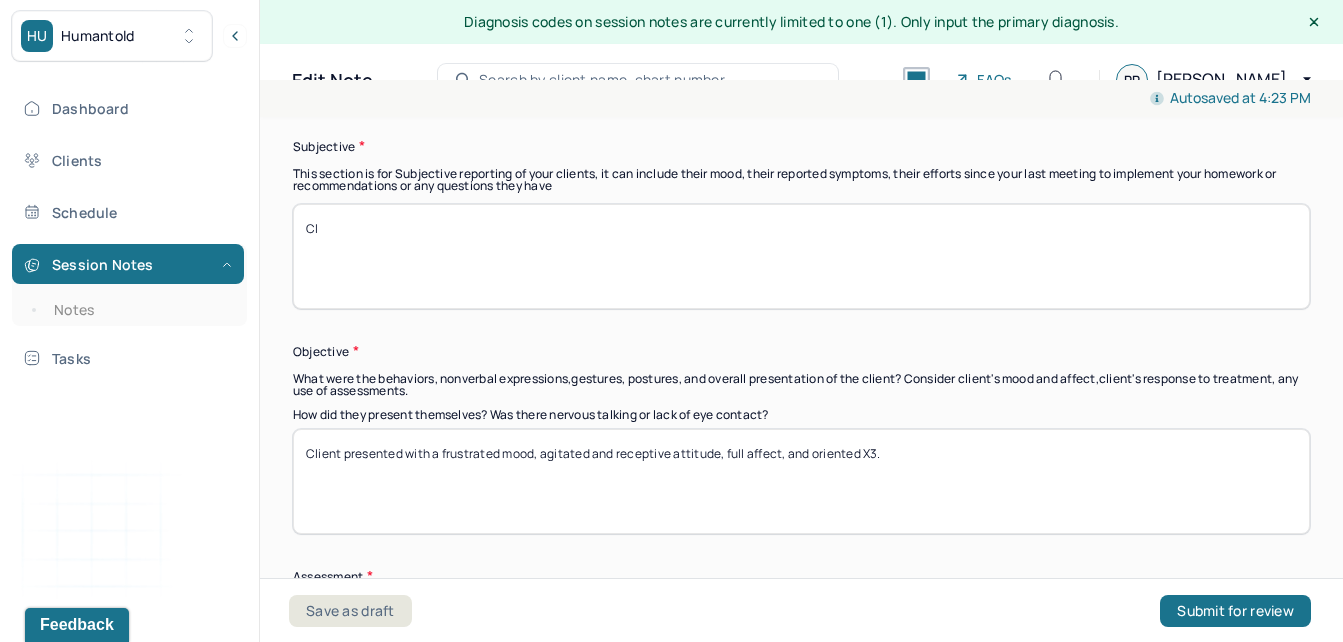 type on "C" 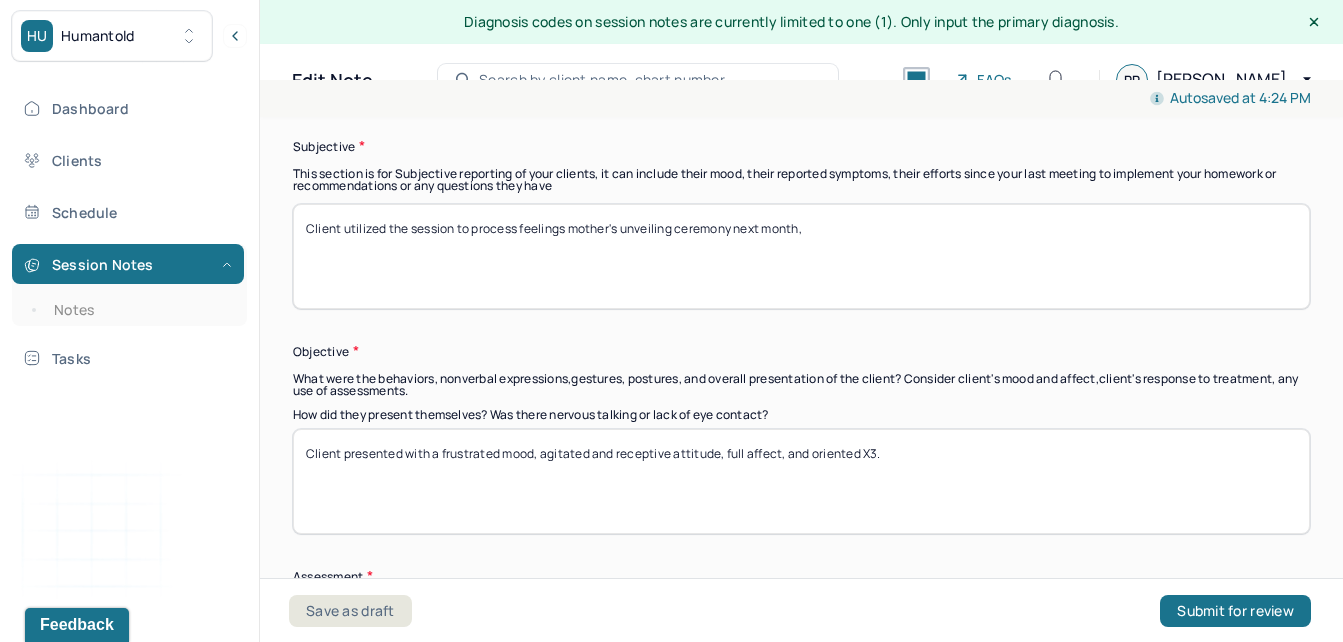 click on "Client utilzied the session to process feelings mother's unveiling ceremony next month," at bounding box center [801, 256] 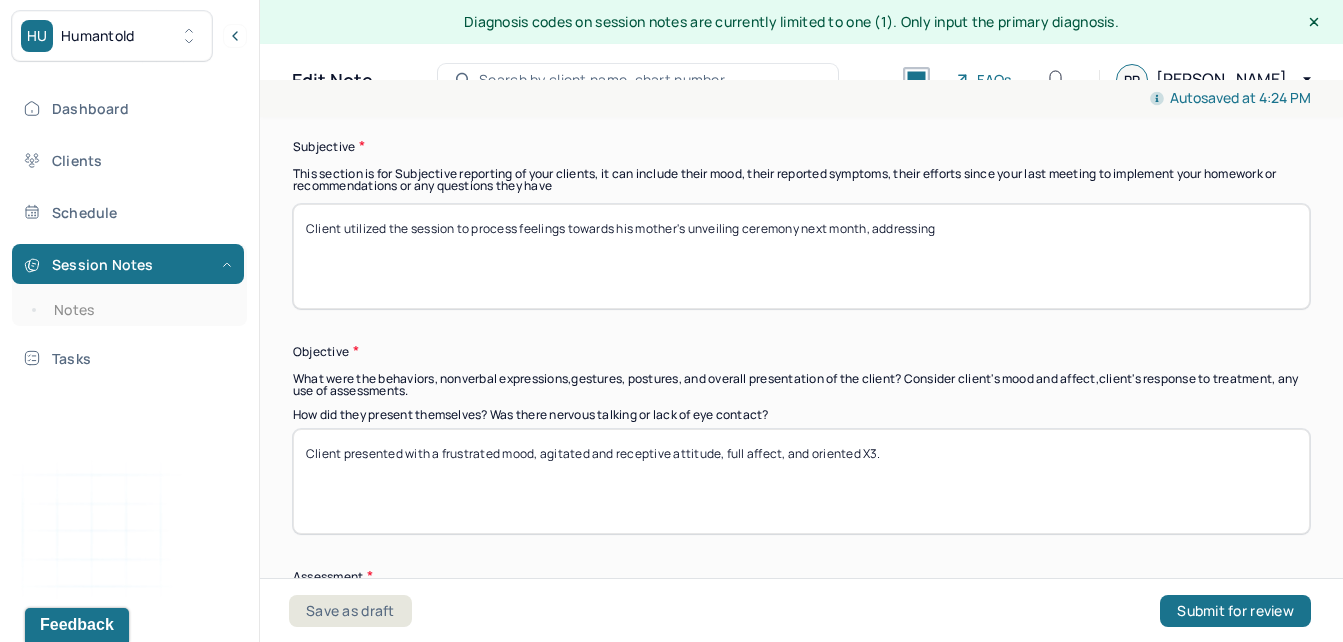 click on "Client utilized the session to process feelings towards his mother's unveiling ceremony next month, addressing" at bounding box center [801, 256] 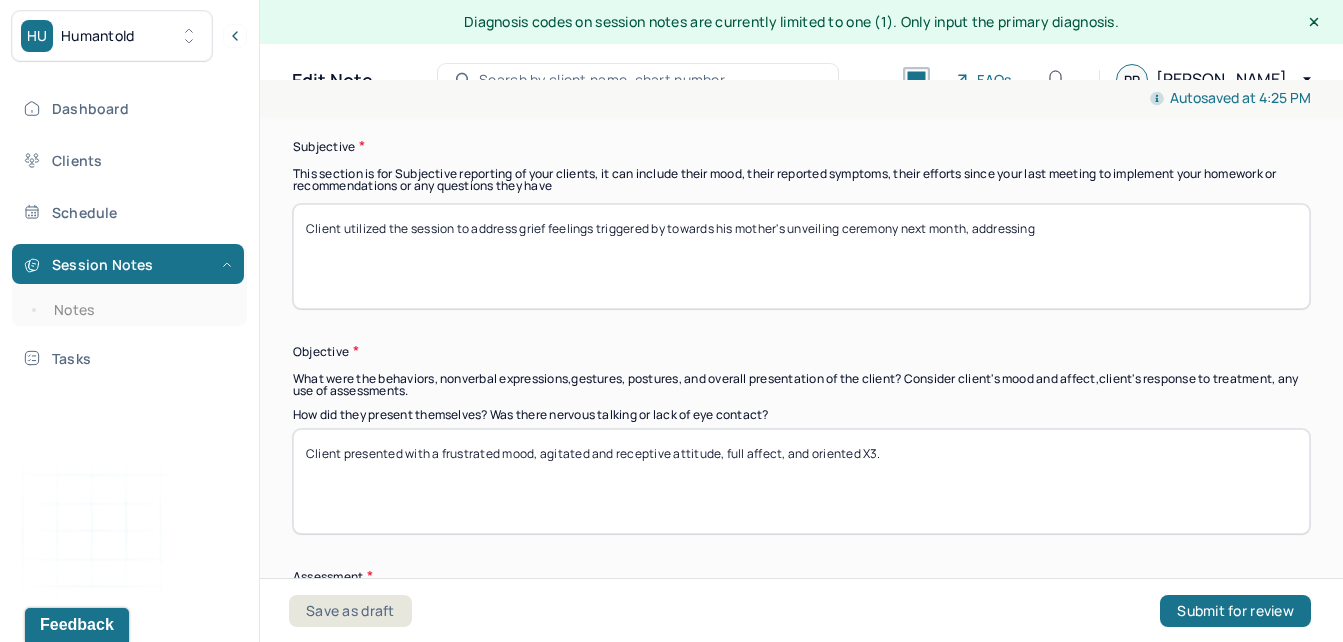 click on "Client utilized the session to address grief feelings triggered by towards his mother's unveiling ceremony next month, addressing" at bounding box center (801, 256) 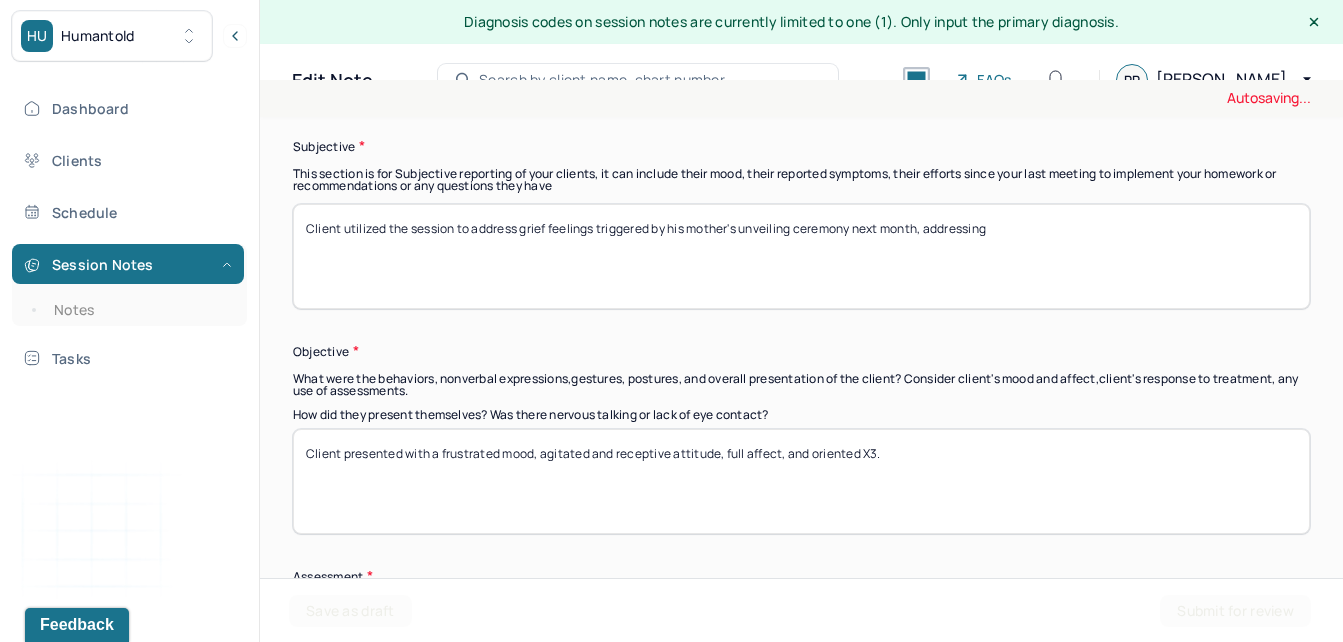 click on "Client utilized the session to address grief feelings triggered by towards his mother's unveiling ceremony next month, addressing" at bounding box center [801, 256] 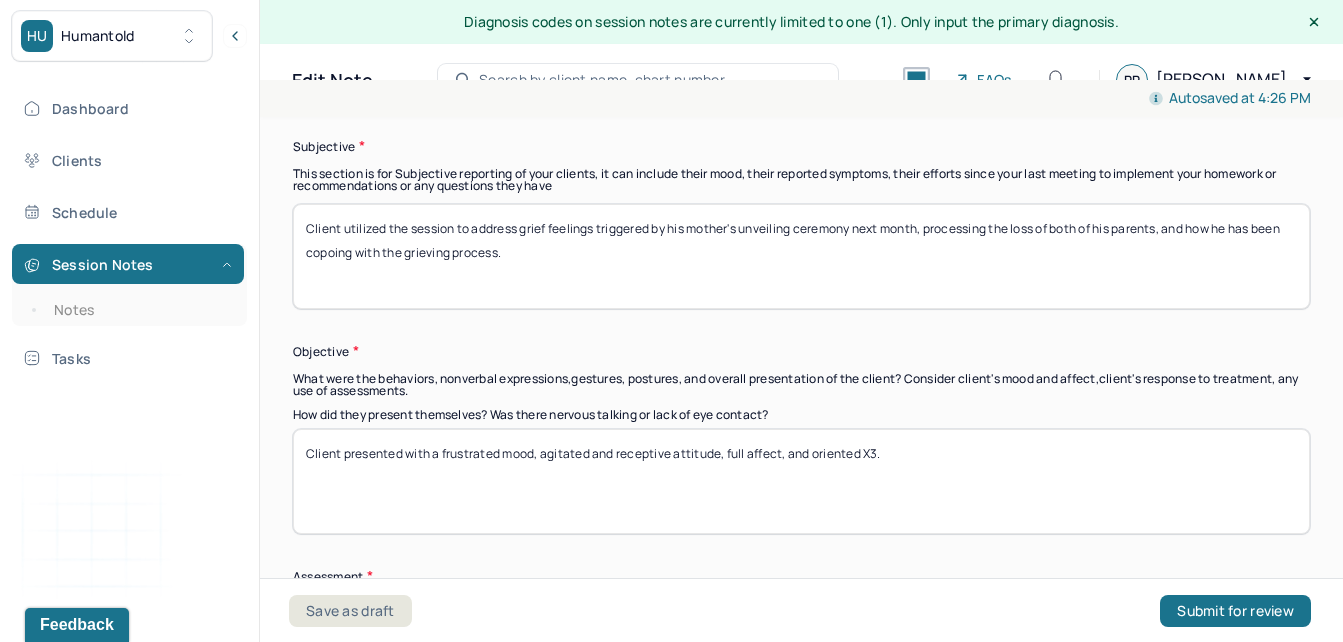 drag, startPoint x: 370, startPoint y: 257, endPoint x: 594, endPoint y: 255, distance: 224.00893 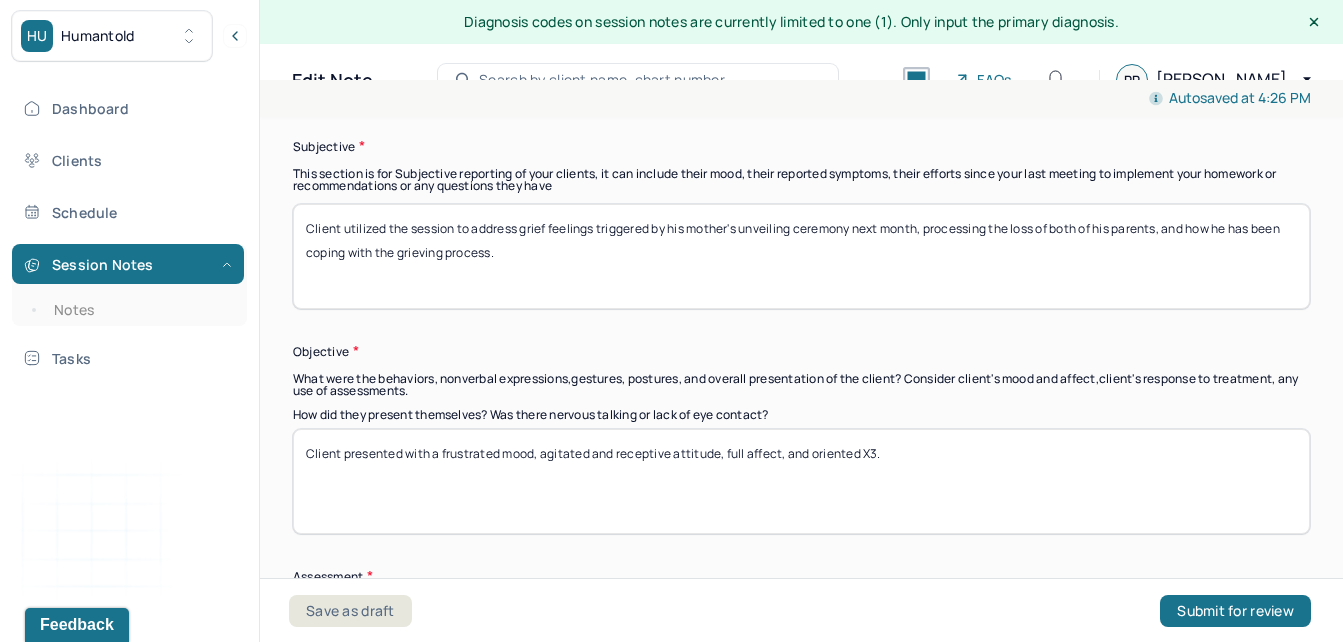 click on "Client utilized the session to address grief feelings triggered by his mother's unveiling ceremony next month, processing the loss of both of his parents, and how he has been copoing with the grieving process." at bounding box center (801, 256) 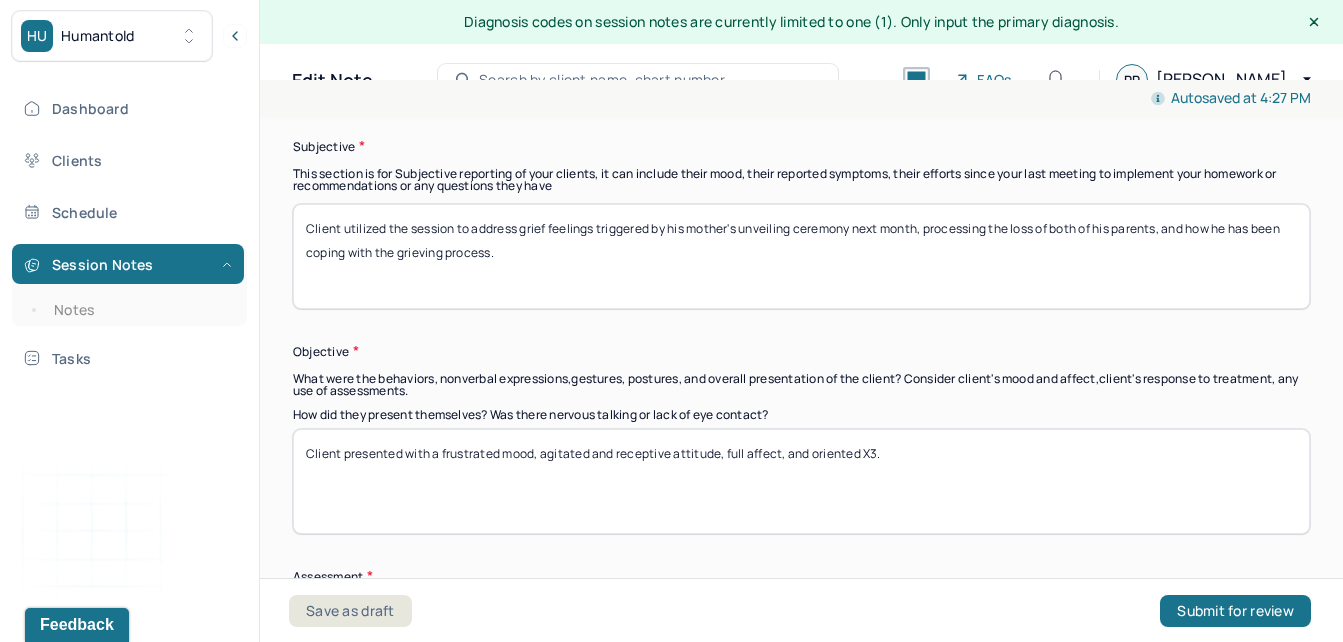 type on "Client utilized the session to address grief feelings triggered by his mother's unveiling ceremony next month, processing the loss of both of his parents, and how he has been coping with the grieving process." 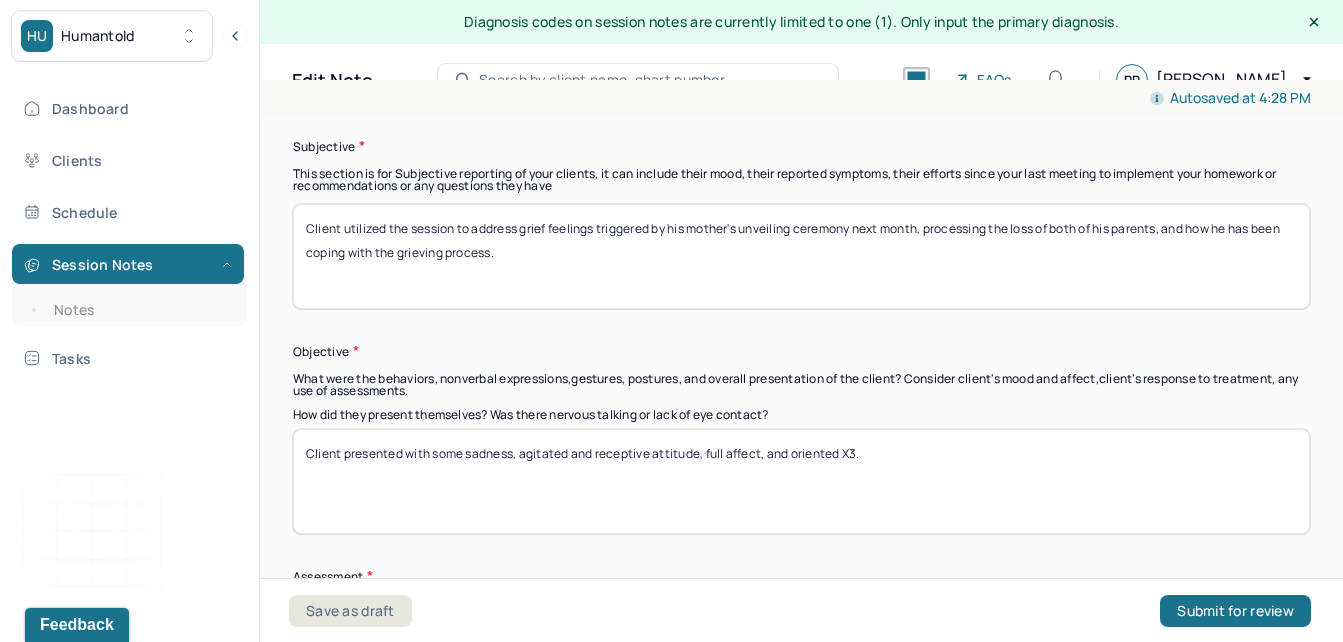 click on "Client presented with some sadness, agitated and receptive attitude, full affect, and oriented X3." at bounding box center (801, 481) 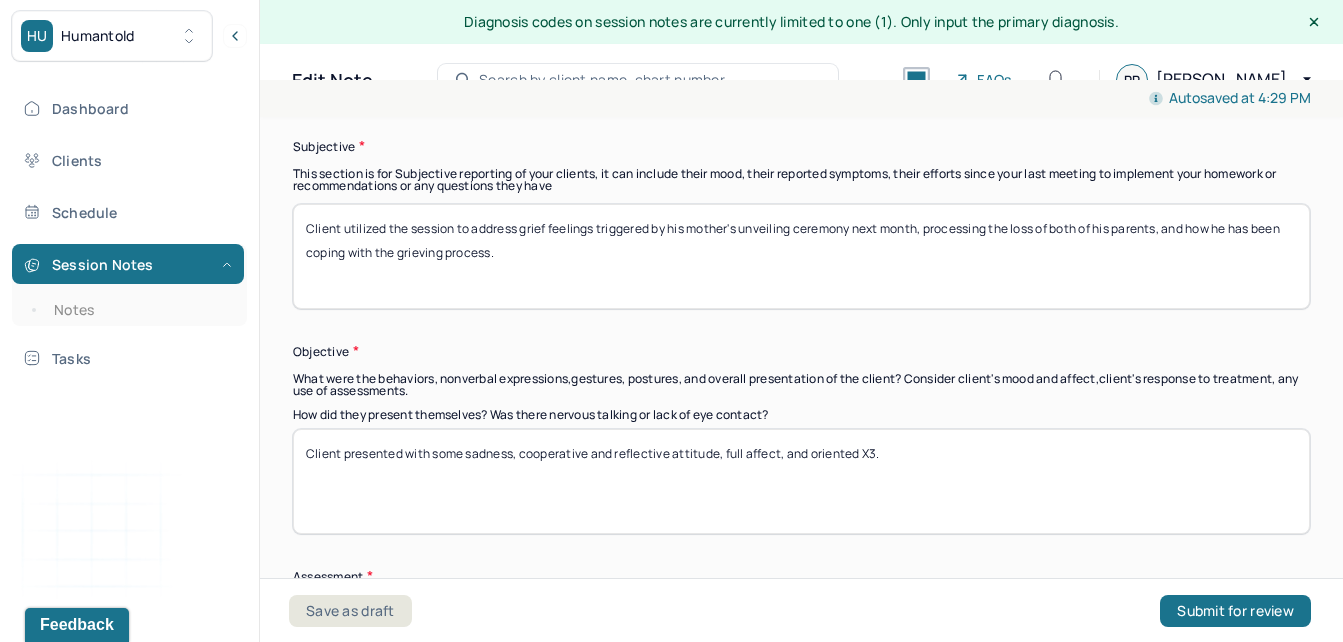 click on "Client presented with some sadness, cooperative and reflective attitude, full affect, and oriented X3." at bounding box center [801, 481] 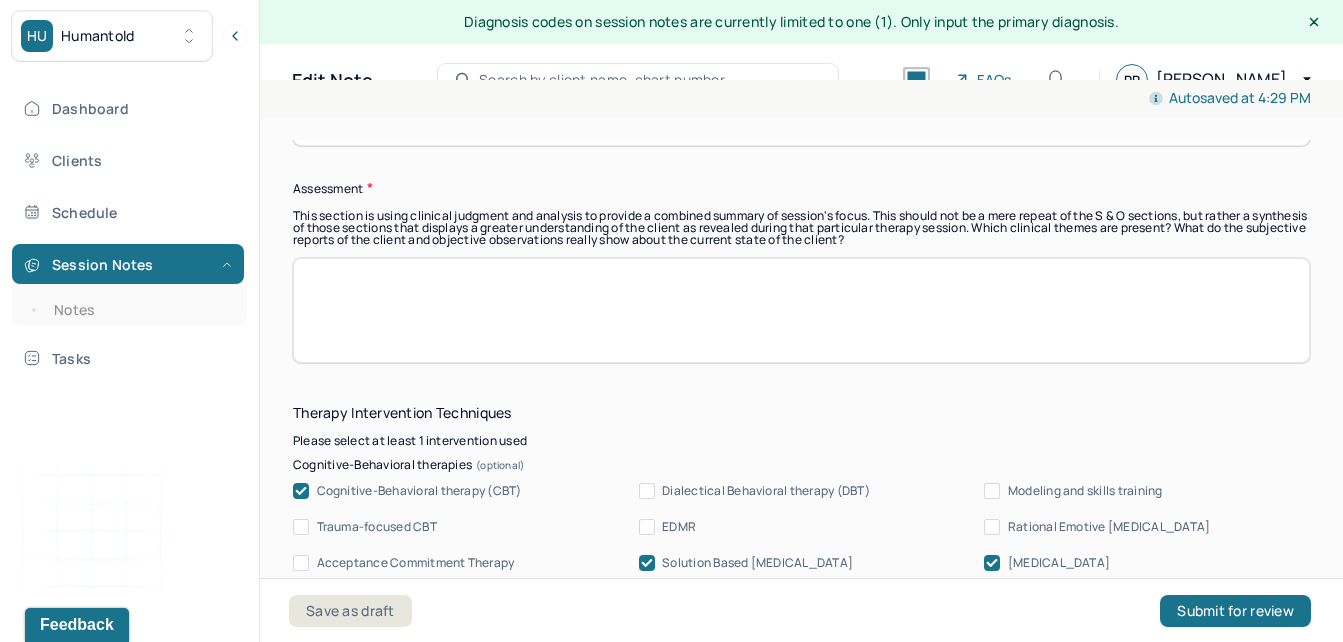 scroll, scrollTop: 1938, scrollLeft: 0, axis: vertical 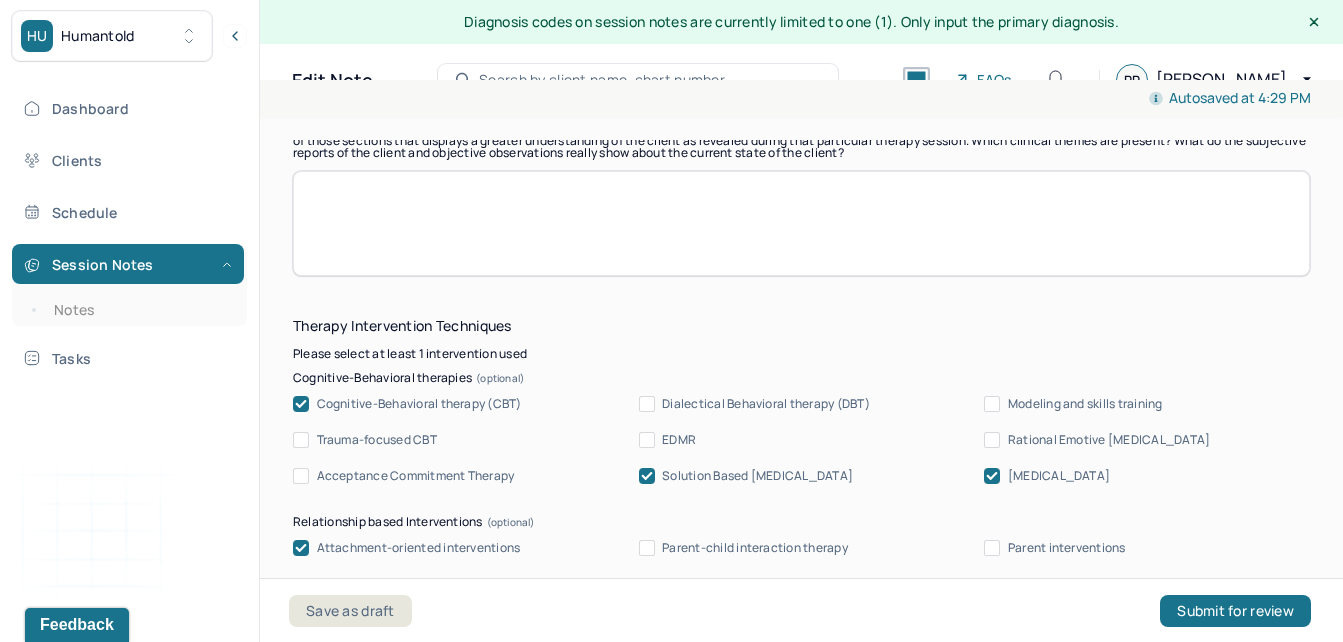 type on "Client presented with some sadness, cooperative and reflective attitude, congruent affect, and oriented X3." 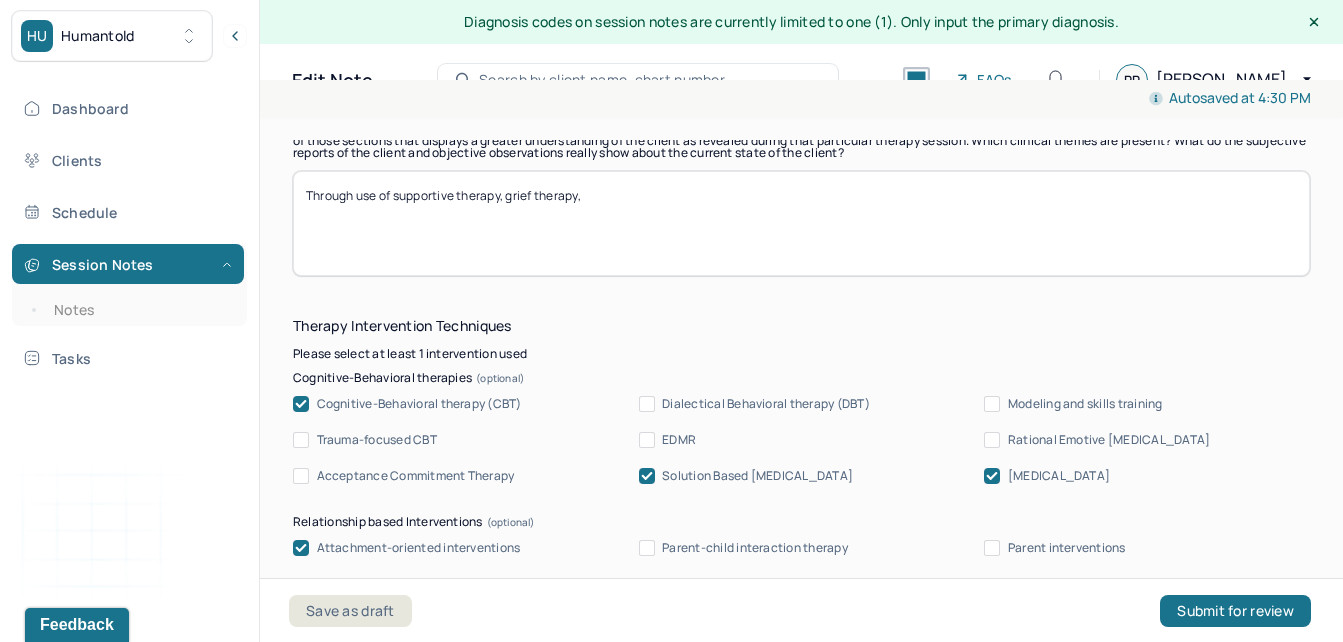 click on "Throghu use of supportive therapy, grief therapy," at bounding box center (801, 223) 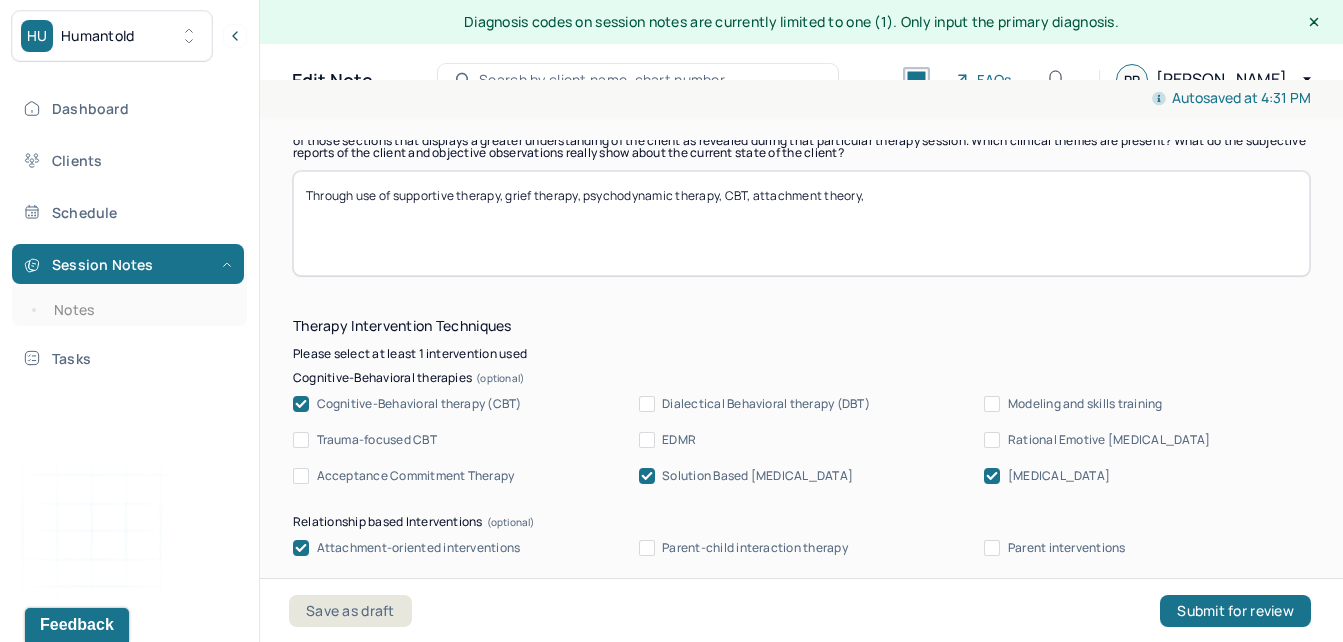 click on "Through use of supportive therapy, grief therapy, psychodynamic therapy, CBT, attahcment theory," at bounding box center [801, 223] 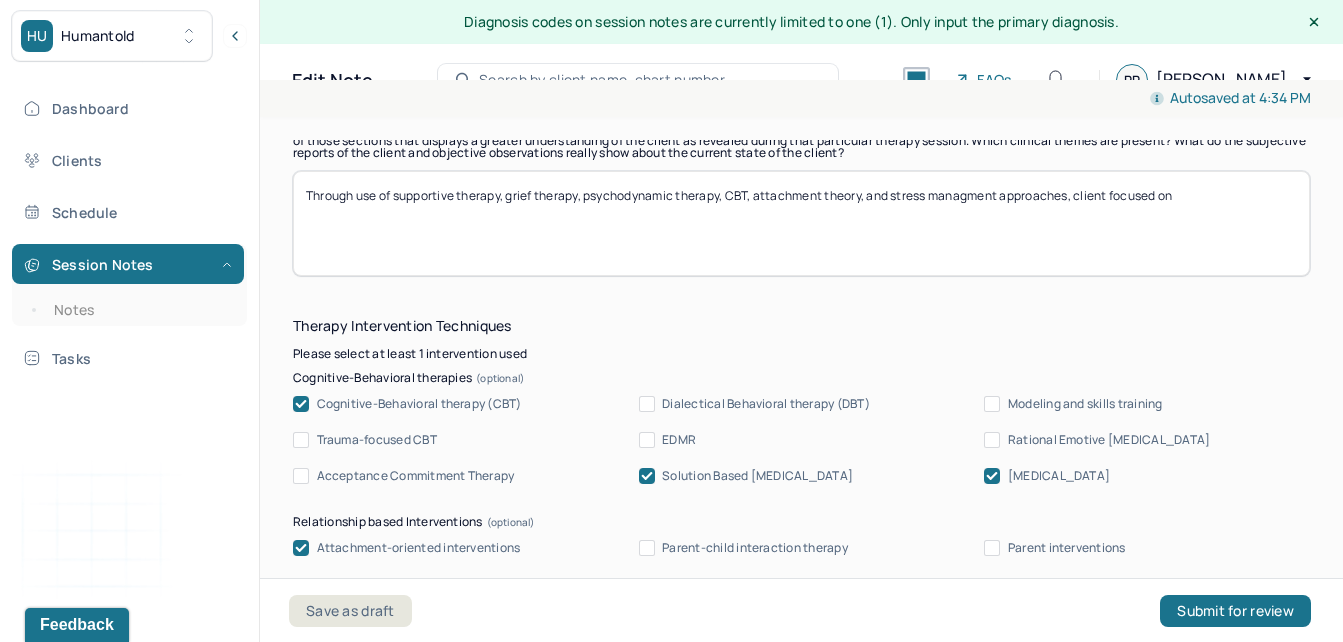 click on "Through use of supportive therapy, grief therapy, psychodynamic therapy, CBT, attachment theory, and stress managment approaches, client focused on" at bounding box center [801, 223] 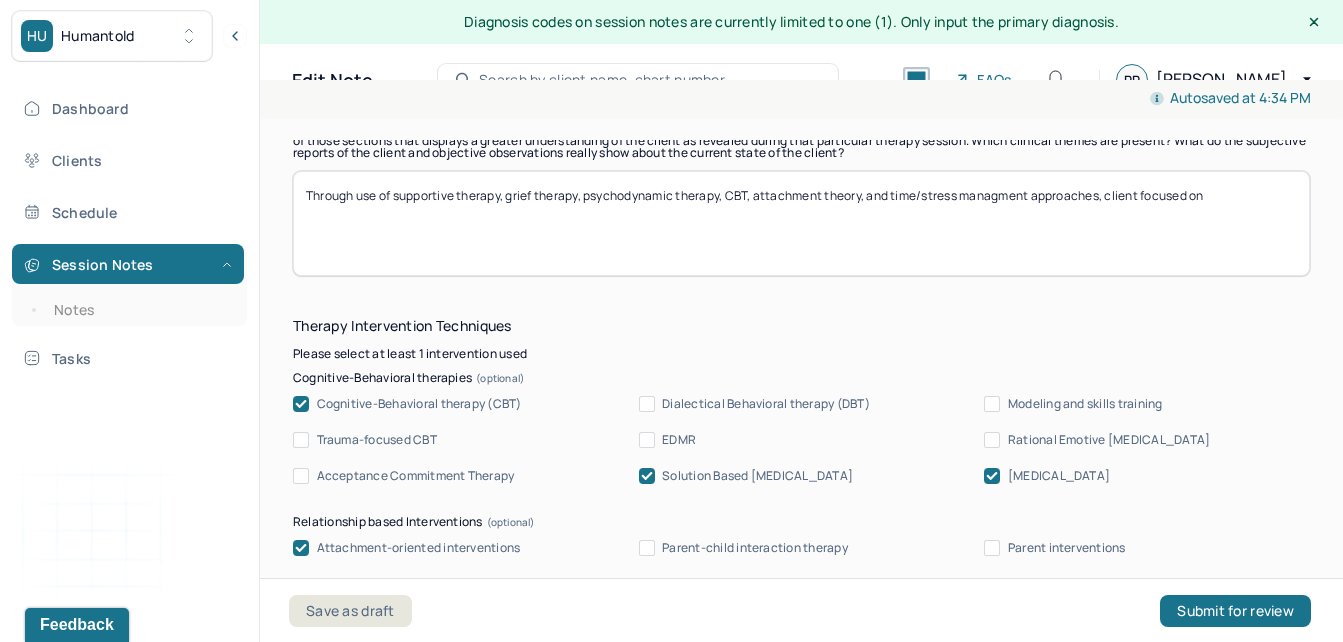 click on "Through use of supportive therapy, grief therapy, psychodynamic therapy, CBT, attachment theory, and time/stress managment approaches, client focused on" at bounding box center (801, 223) 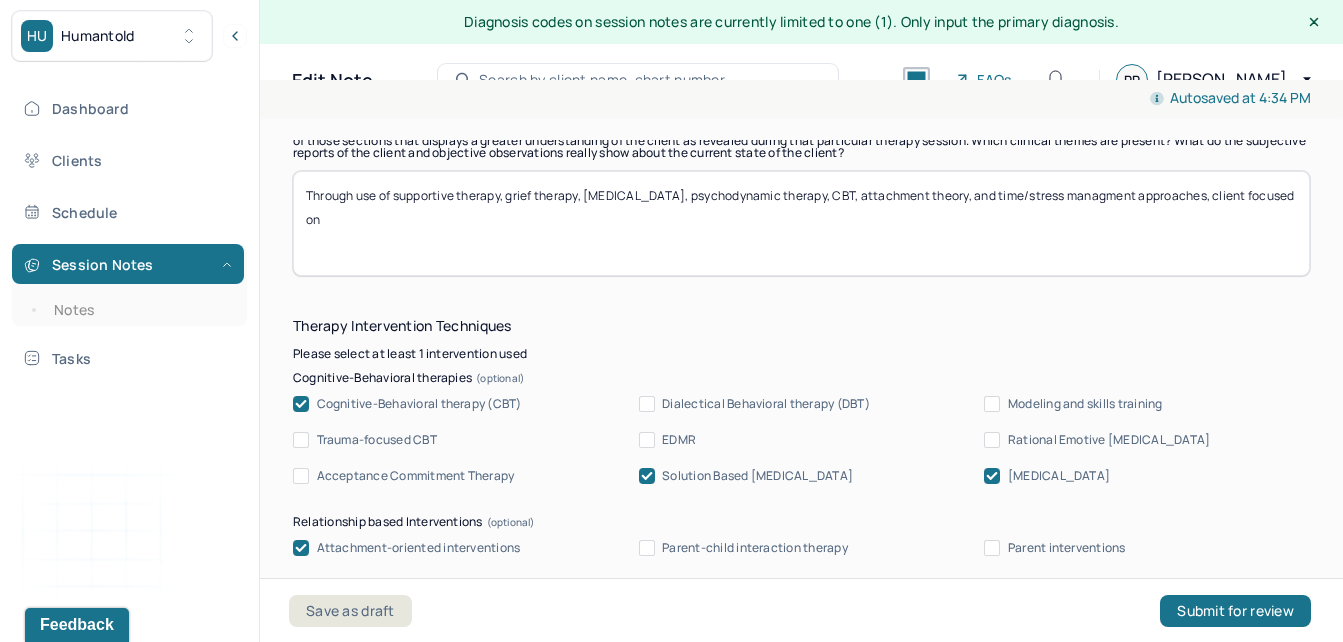 click on "Instructions The fields marked with an asterisk ( * ) are required before you can submit your notes. Before you can submit your session notes, they must be signed. You have the option to save your notes as a draft before making a submission. Appointment location * Teletherapy Client Teletherapy Location Home Office Other Provider Teletherapy Location Home Office Other Consent was received for the teletherapy session The teletherapy session was conducted via video Primary diagnosis * F41.1 [MEDICAL_DATA] Secondary diagnosis (optional) Secondary diagnosis Tertiary diagnosis (optional) Tertiary diagnosis Emotional / Behavioural symptoms demonstrated * Client presented with some sadness throughout the session. Causing * Maladaptive Functioning Intention for Session * Facilitate coping mechanisms Session Note Subjective Objective How did they present themselves? Was there nervous talking or lack of eye contact? Assessment Therapy Intervention Techniques Please select at least 1 intervention used EDMR" at bounding box center (801, 614) 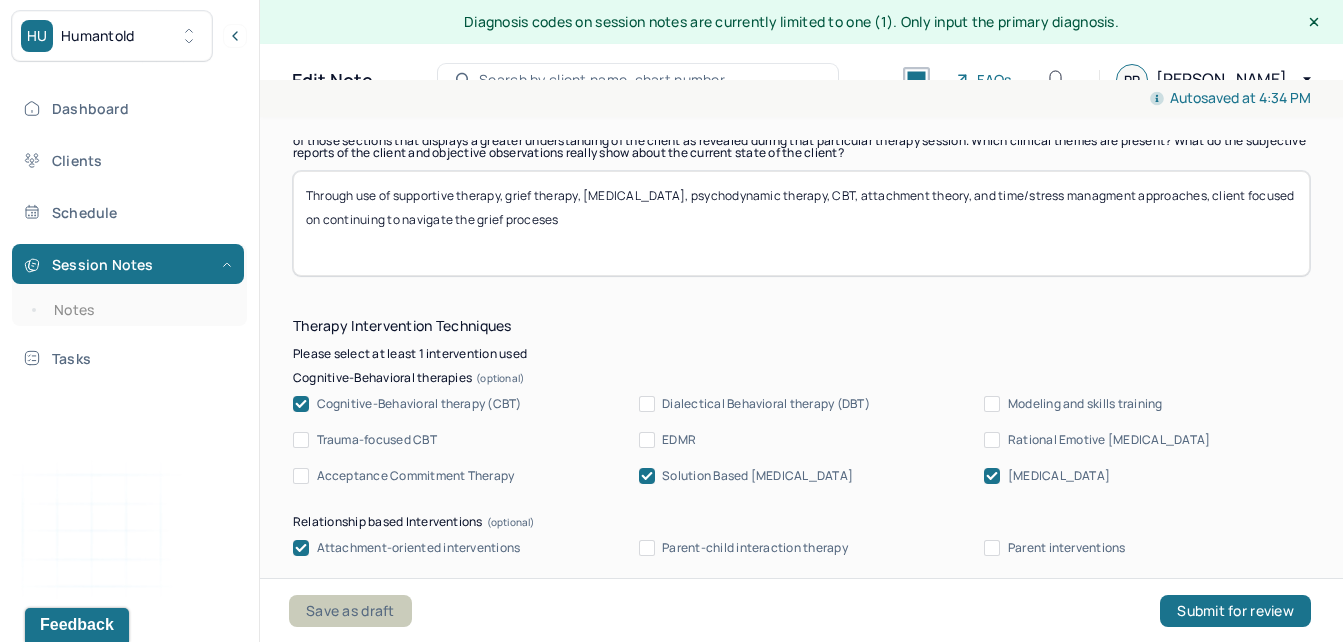 type on "Through use of supportive therapy, grief therapy, [MEDICAL_DATA], psychodynamic therapy, CBT, attachment theory, and time/stress managment approaches, client focused on continuing to navigate the grief proceses" 